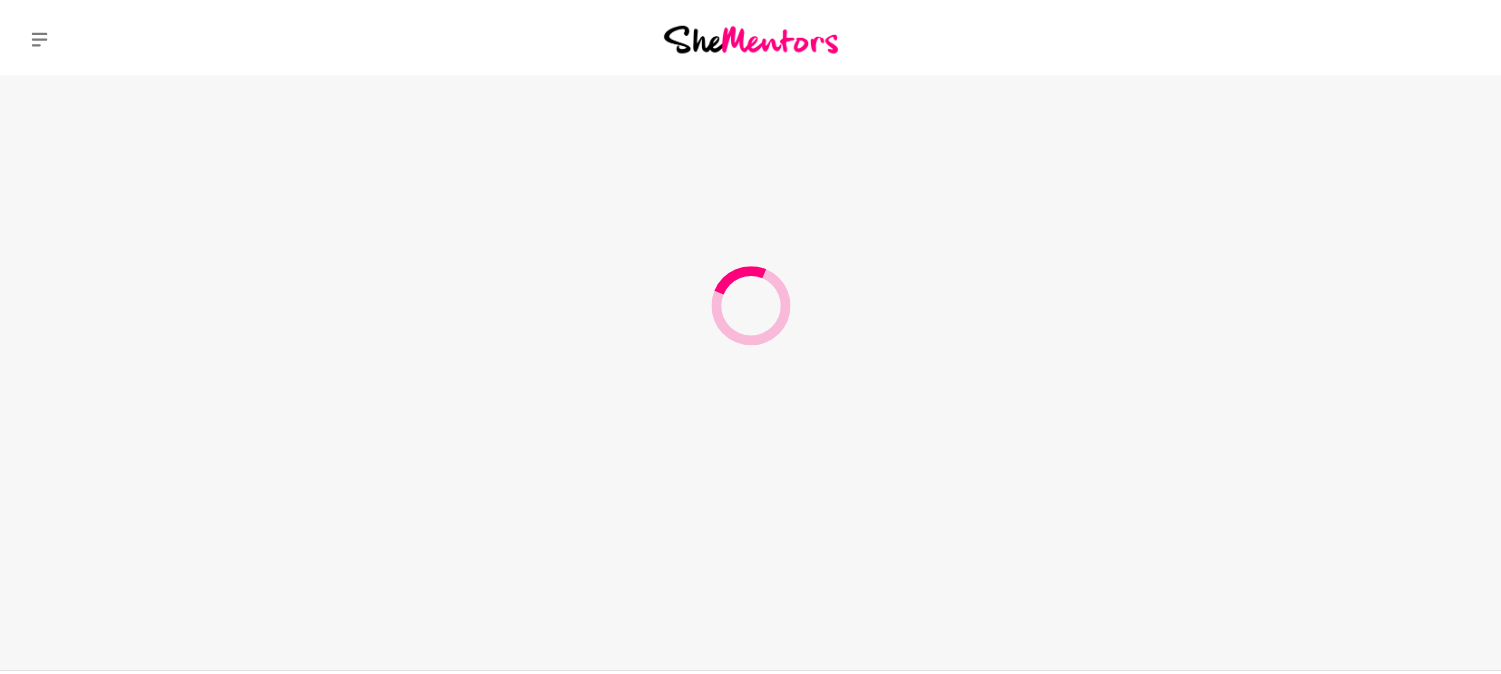 scroll, scrollTop: 0, scrollLeft: 0, axis: both 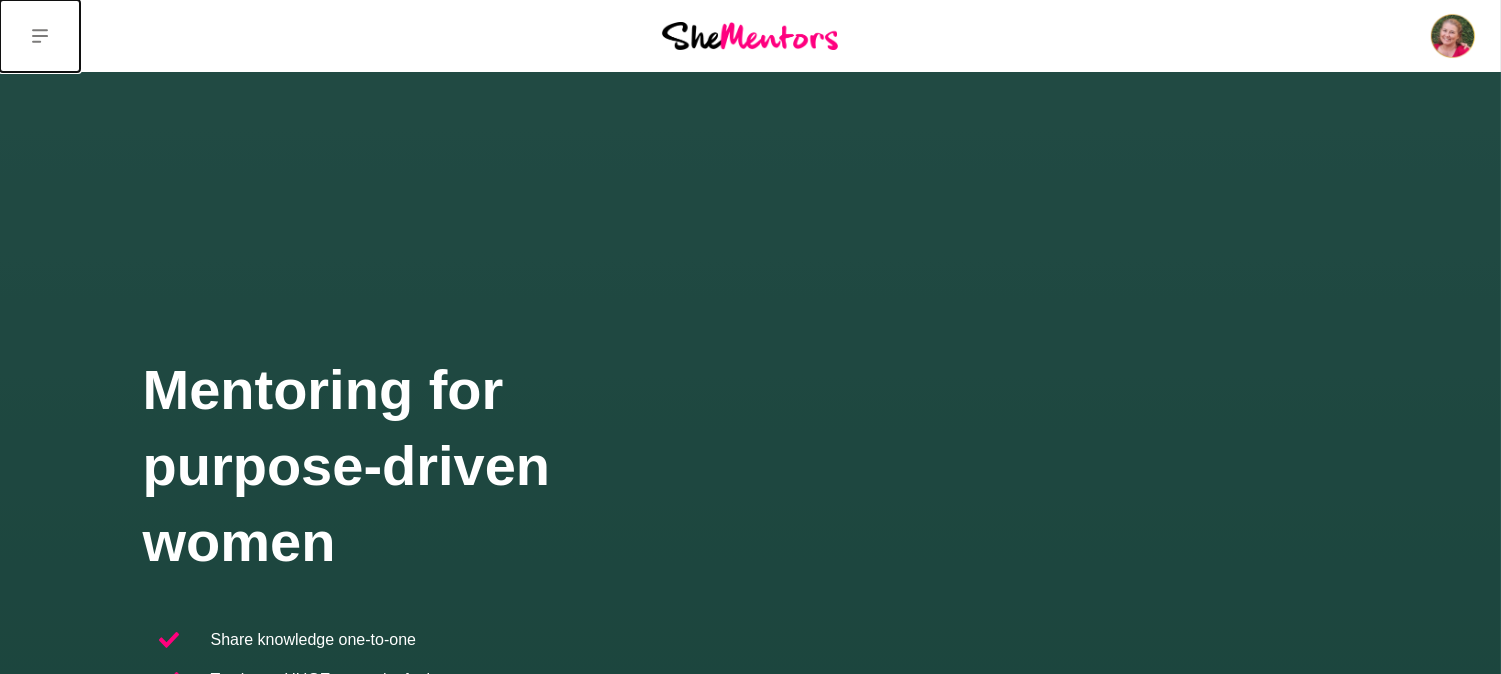click 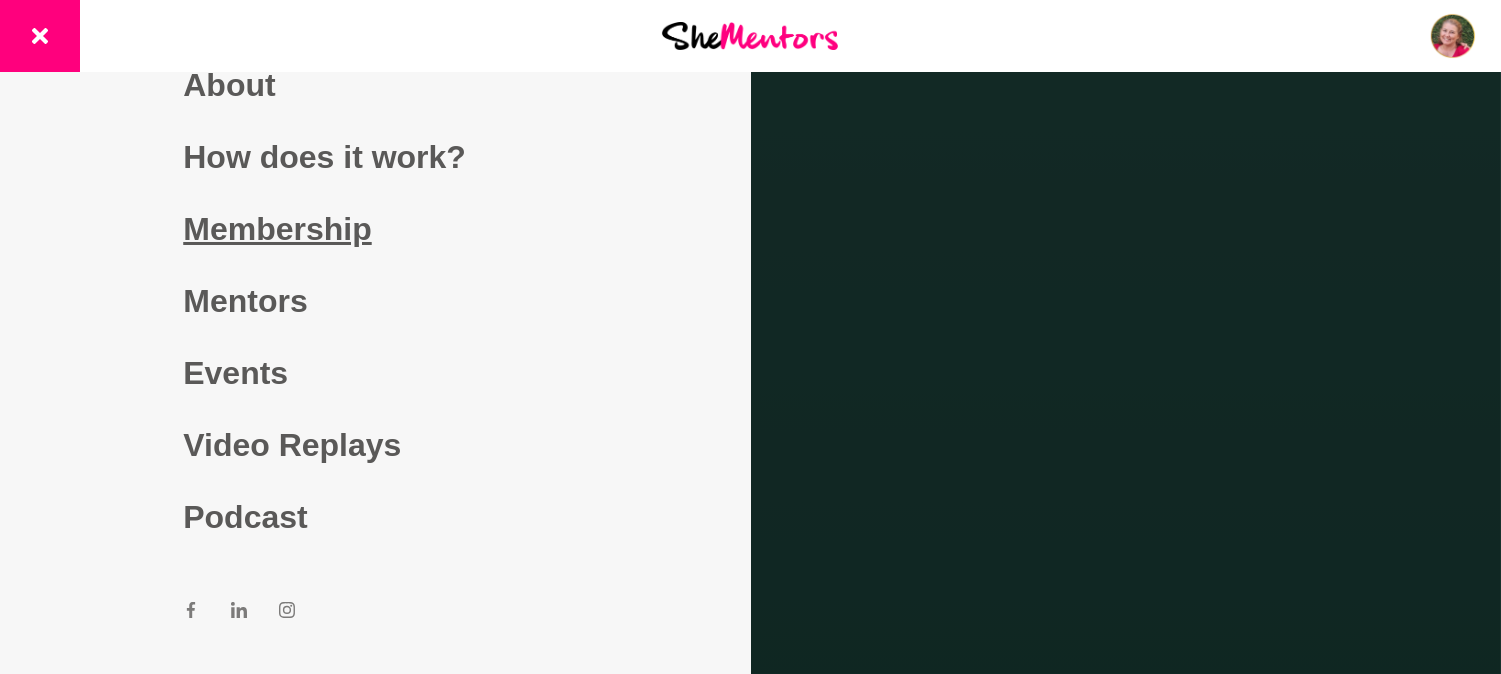 click on "Membership" at bounding box center [375, 229] 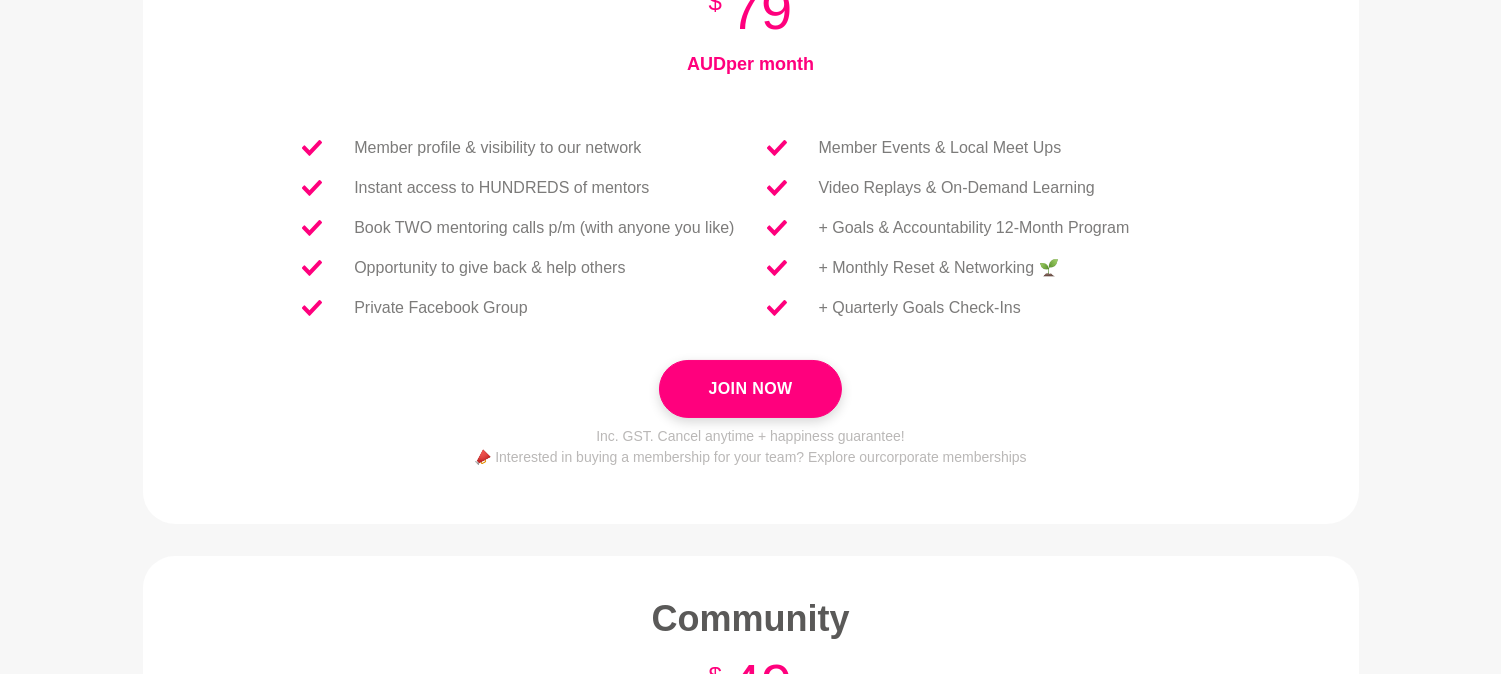 scroll, scrollTop: 0, scrollLeft: 0, axis: both 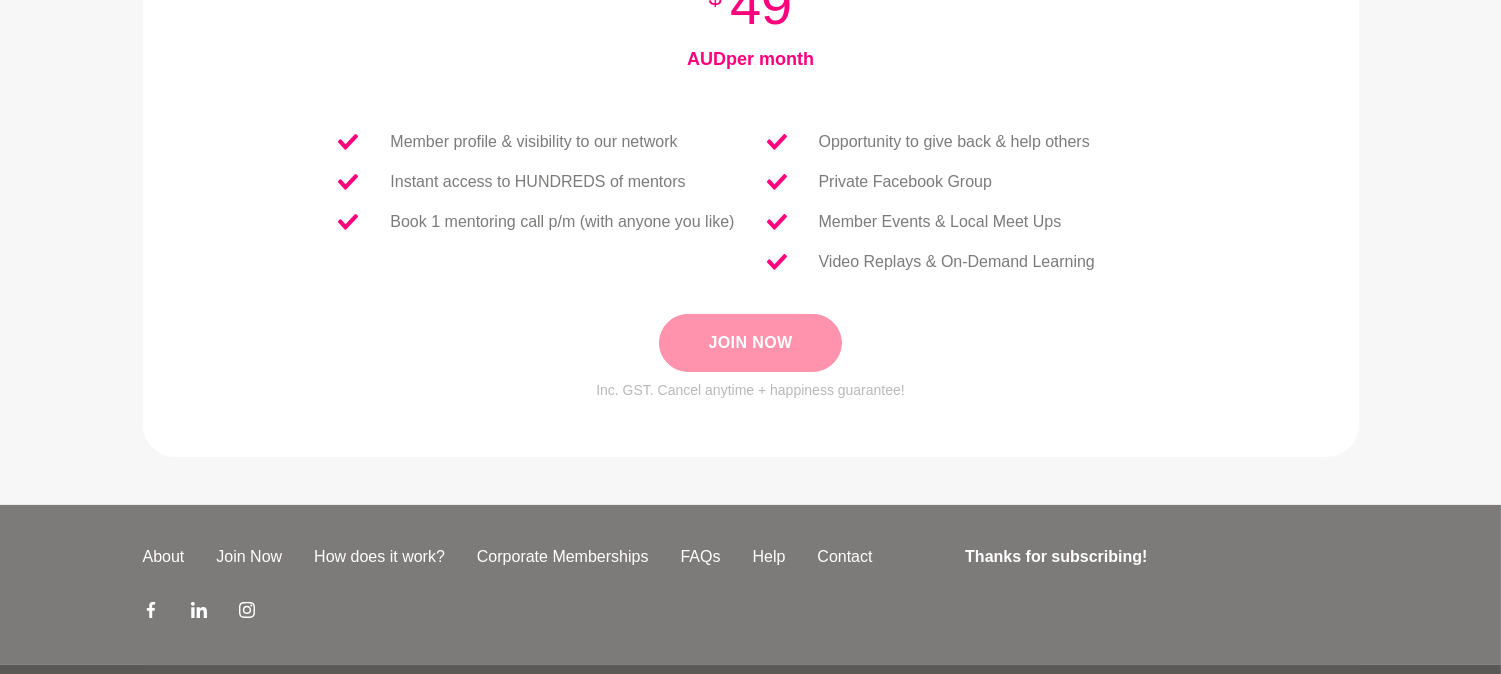 click on "Join Now" at bounding box center (750, 343) 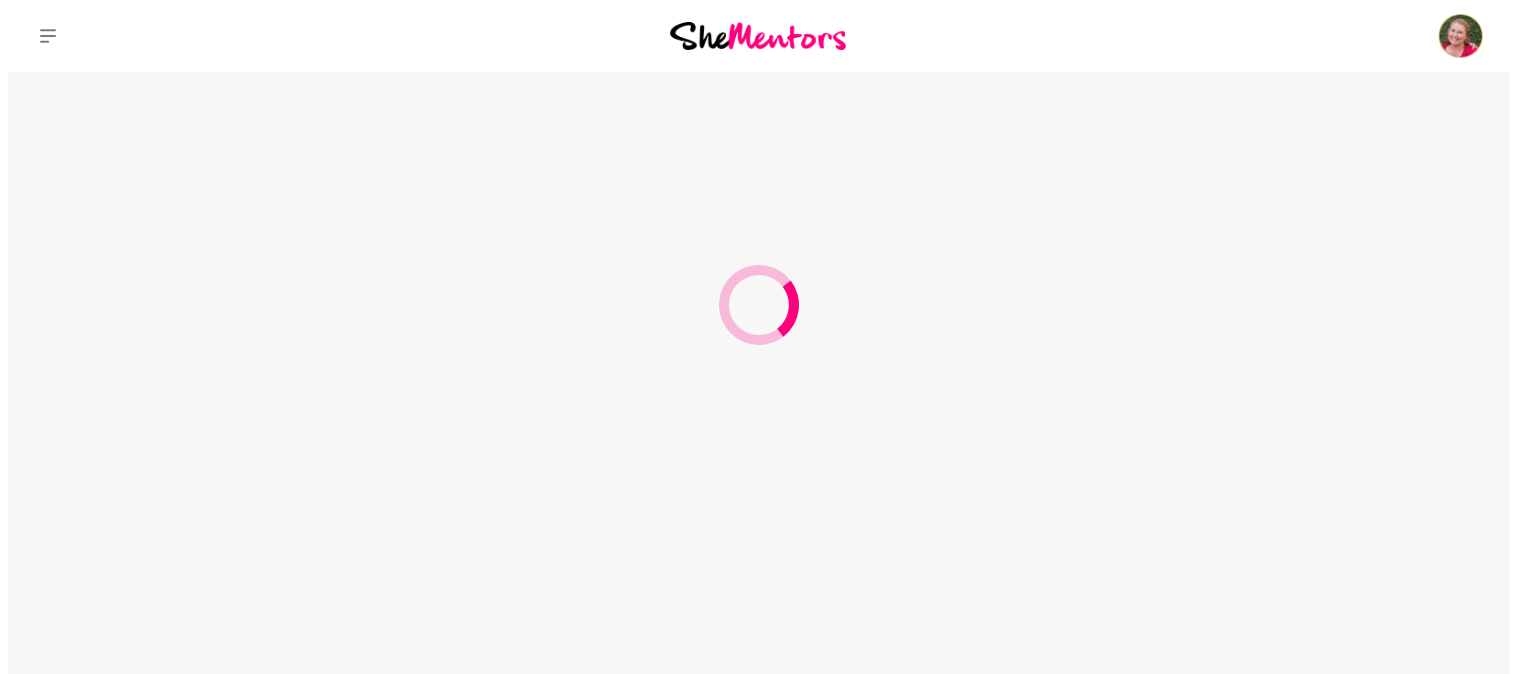 scroll, scrollTop: 0, scrollLeft: 0, axis: both 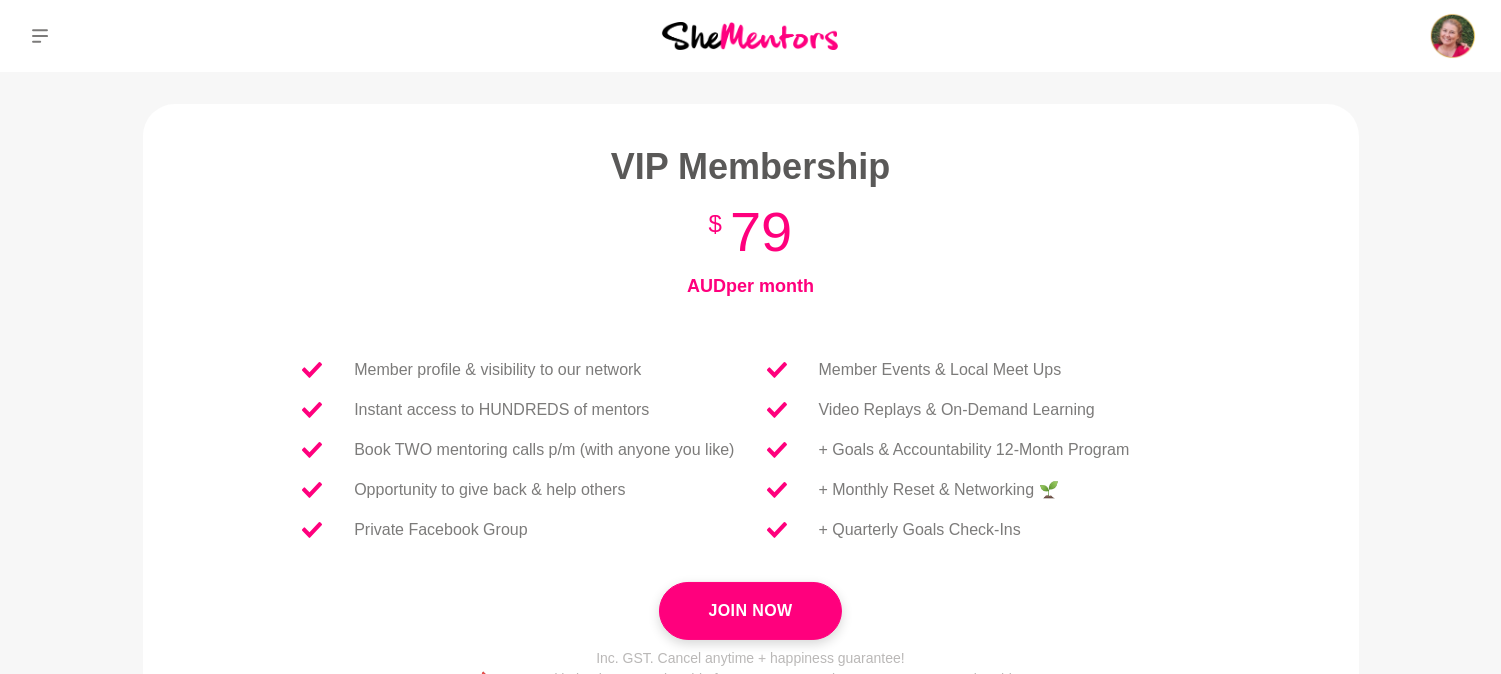 click at bounding box center [750, 35] 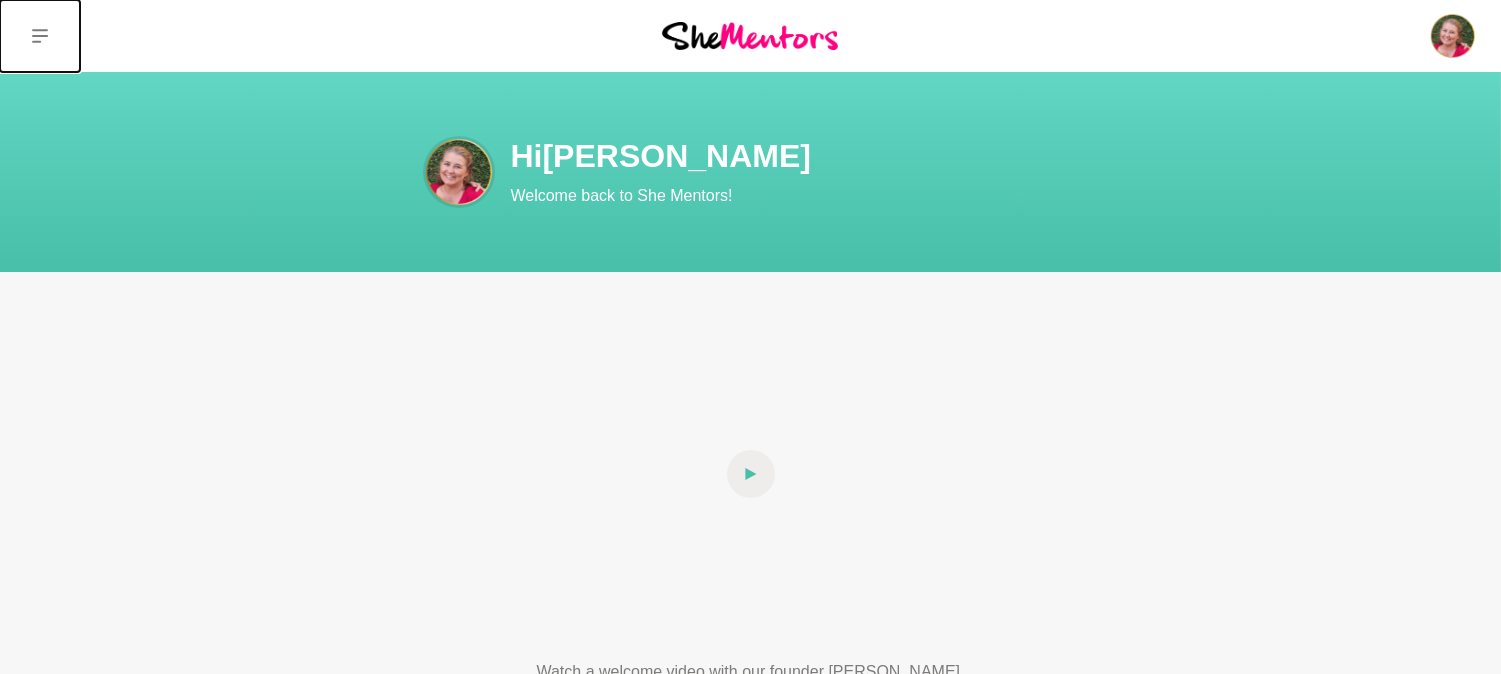 click 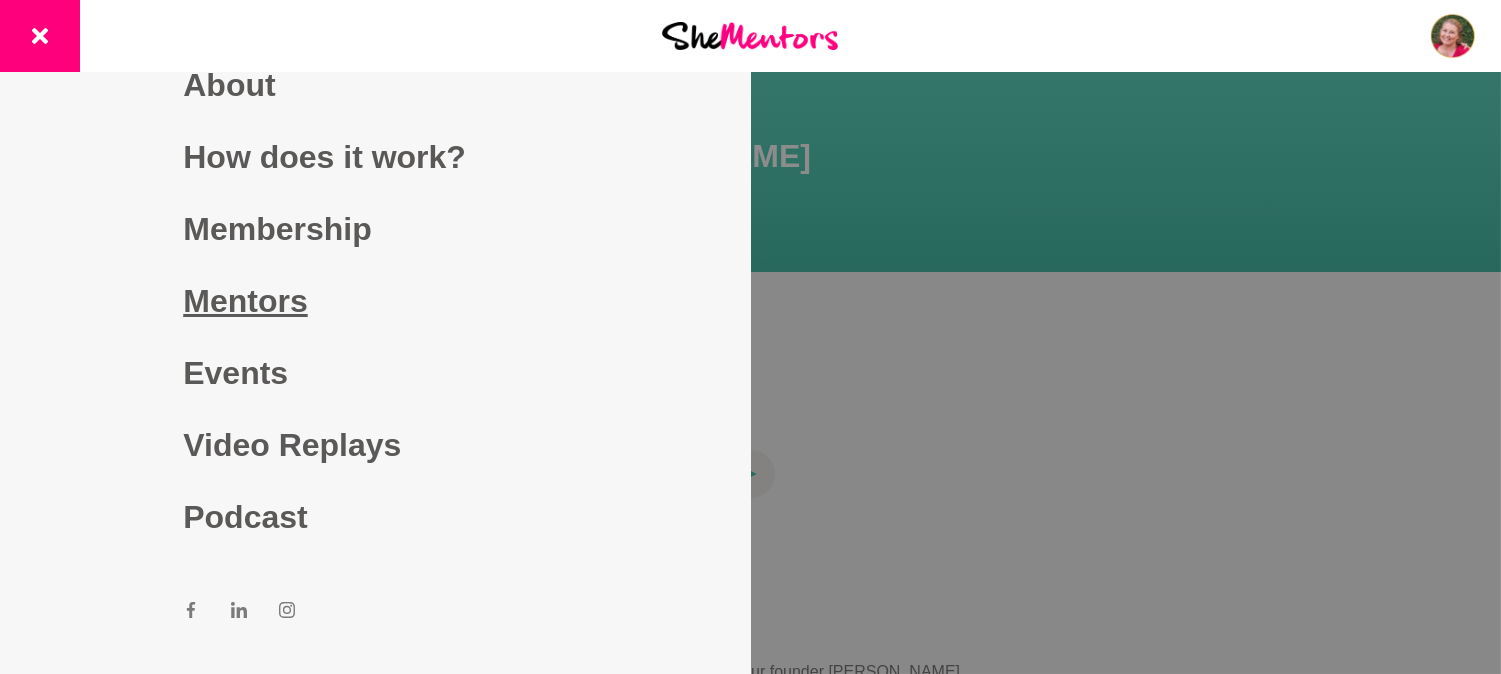 click on "Mentors" at bounding box center [375, 301] 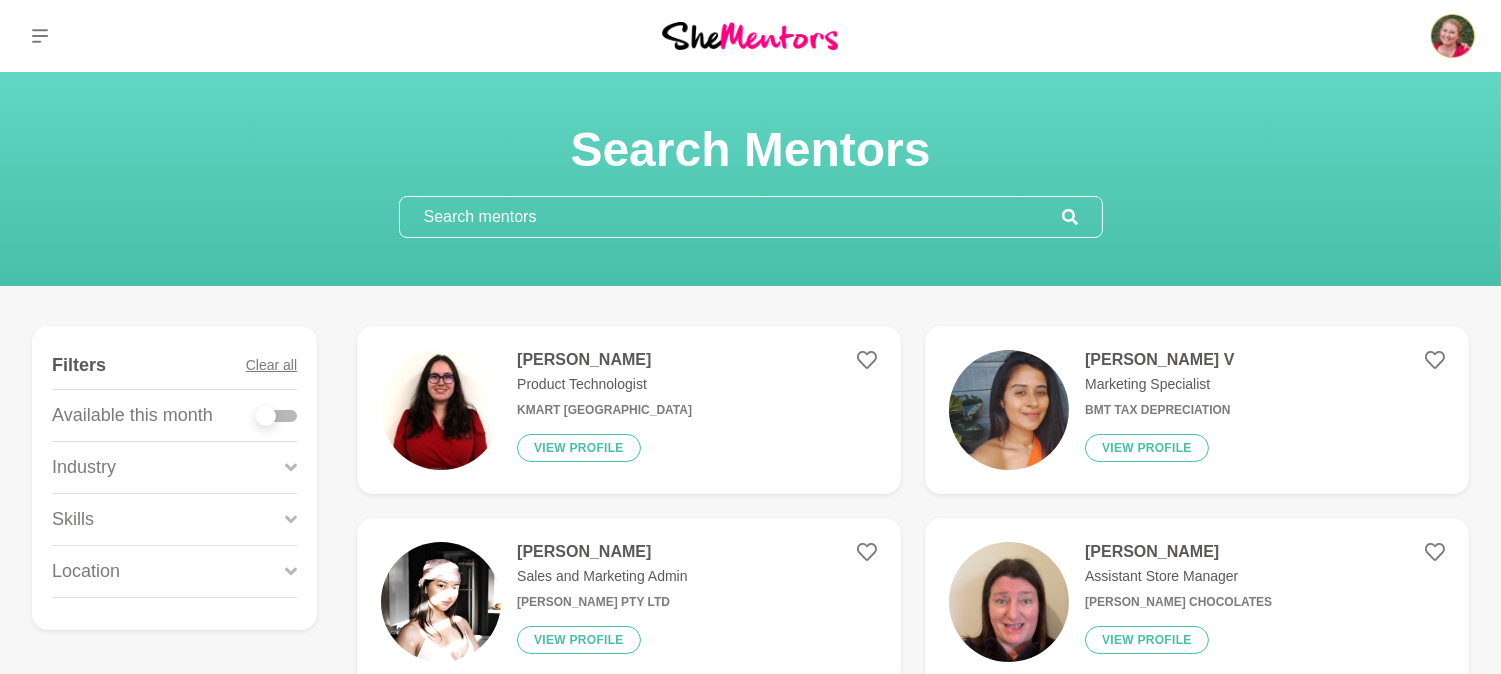 click at bounding box center (731, 217) 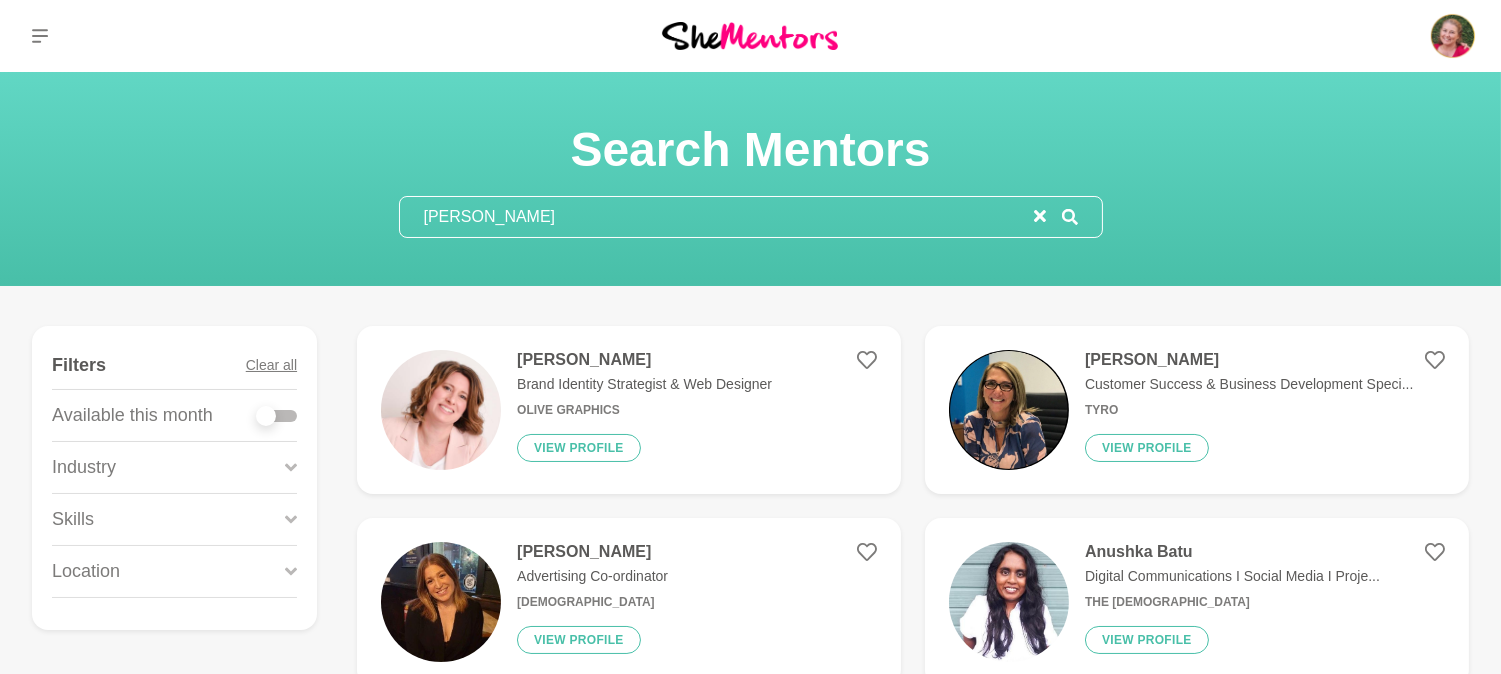 type on "amanda greenm" 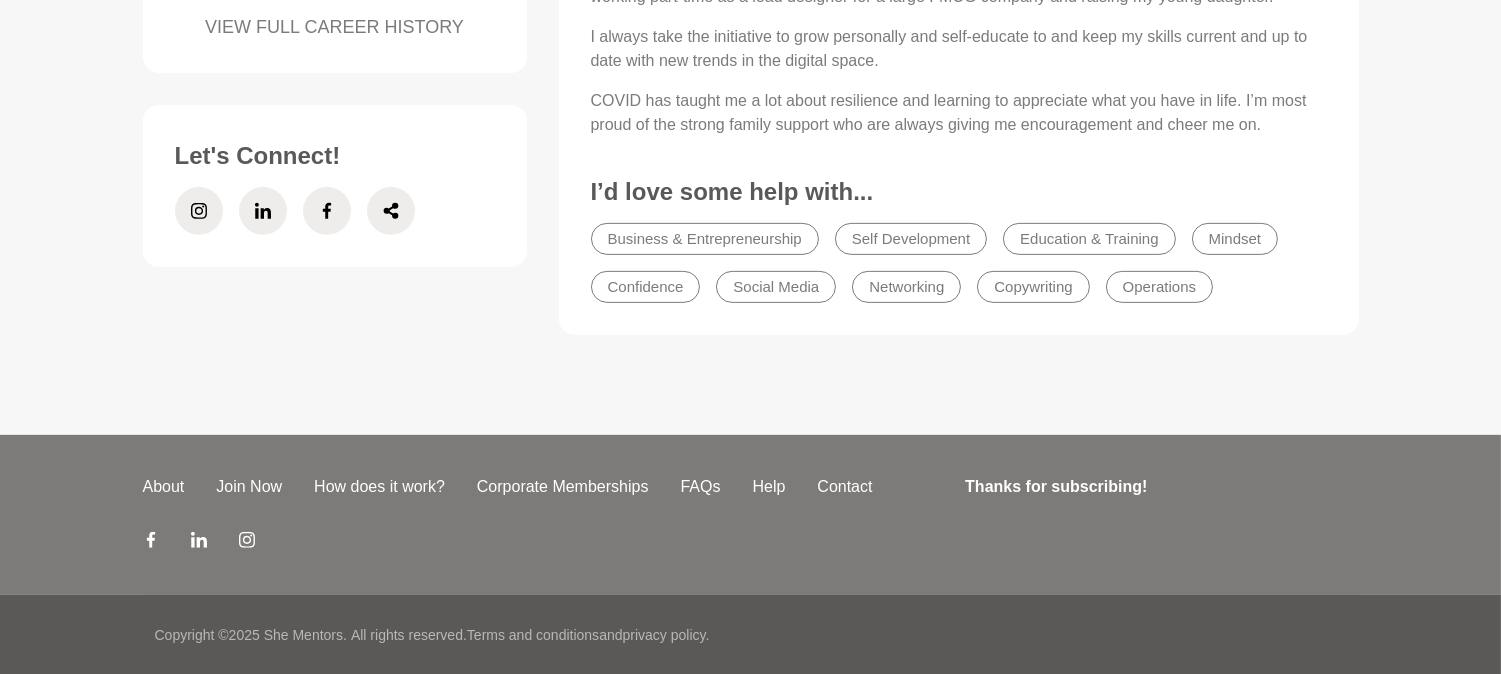 scroll, scrollTop: 1528, scrollLeft: 0, axis: vertical 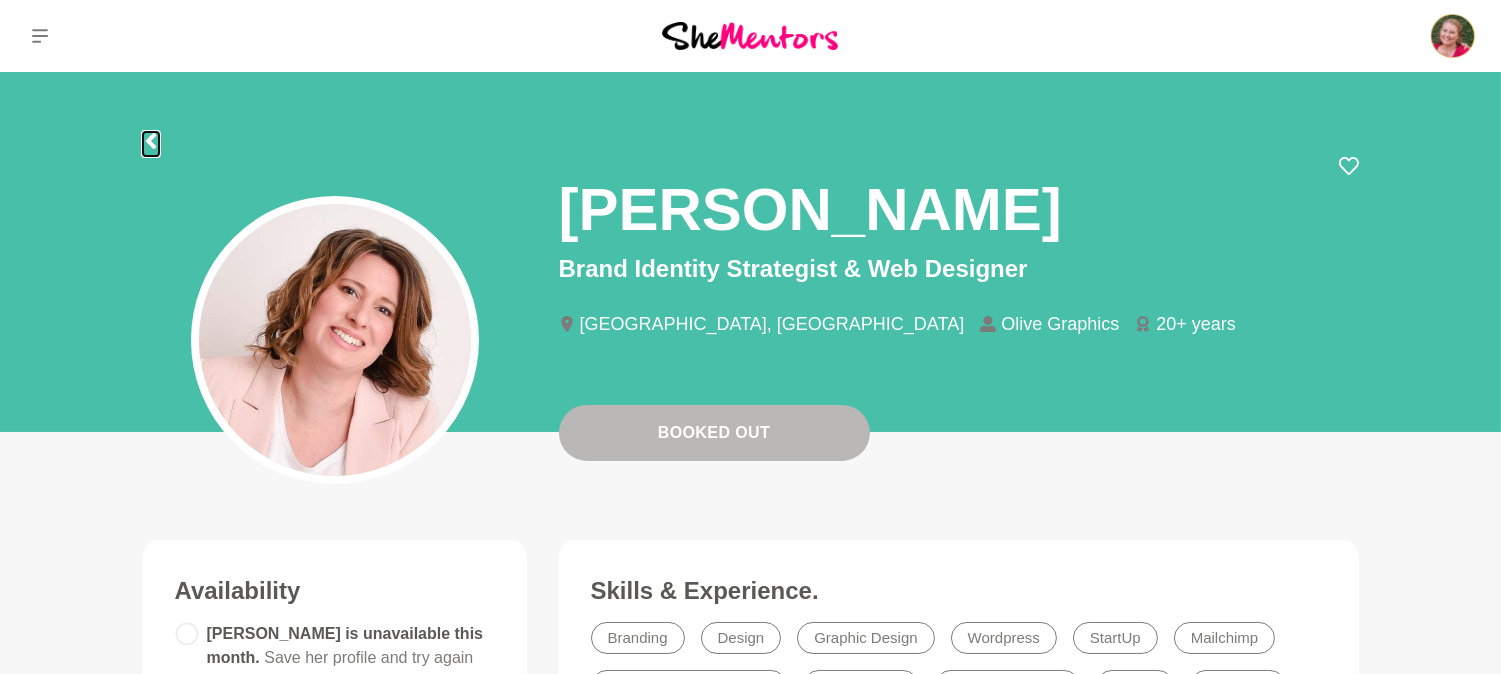click 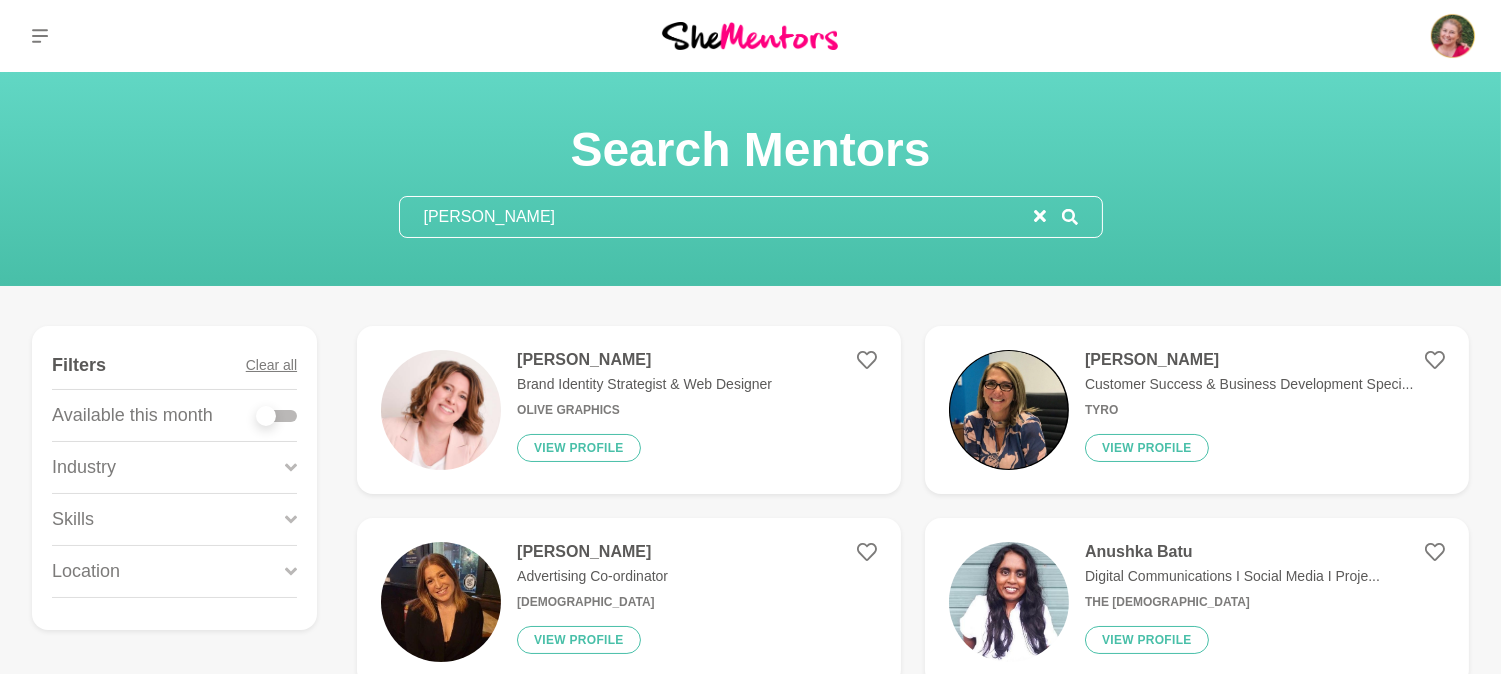 click on "amanda greenm" at bounding box center (717, 217) 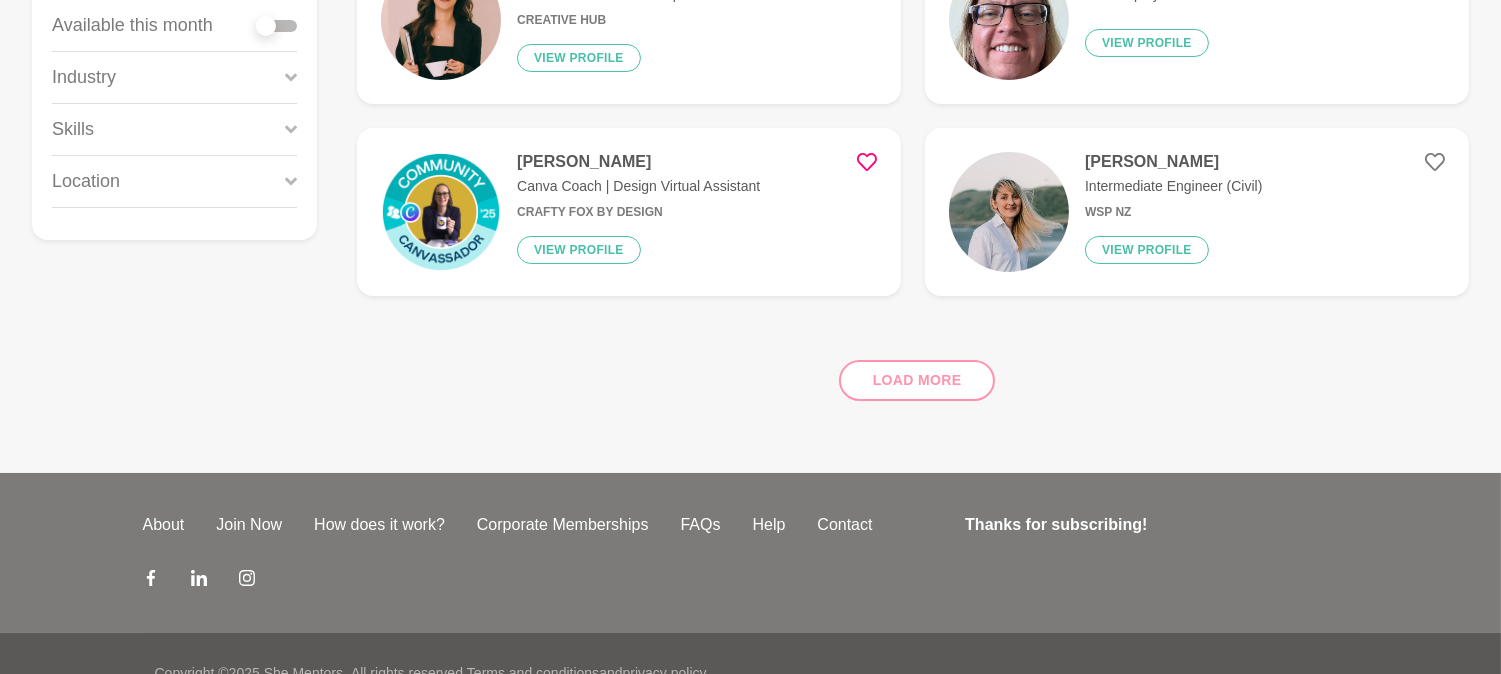 scroll, scrollTop: 0, scrollLeft: 0, axis: both 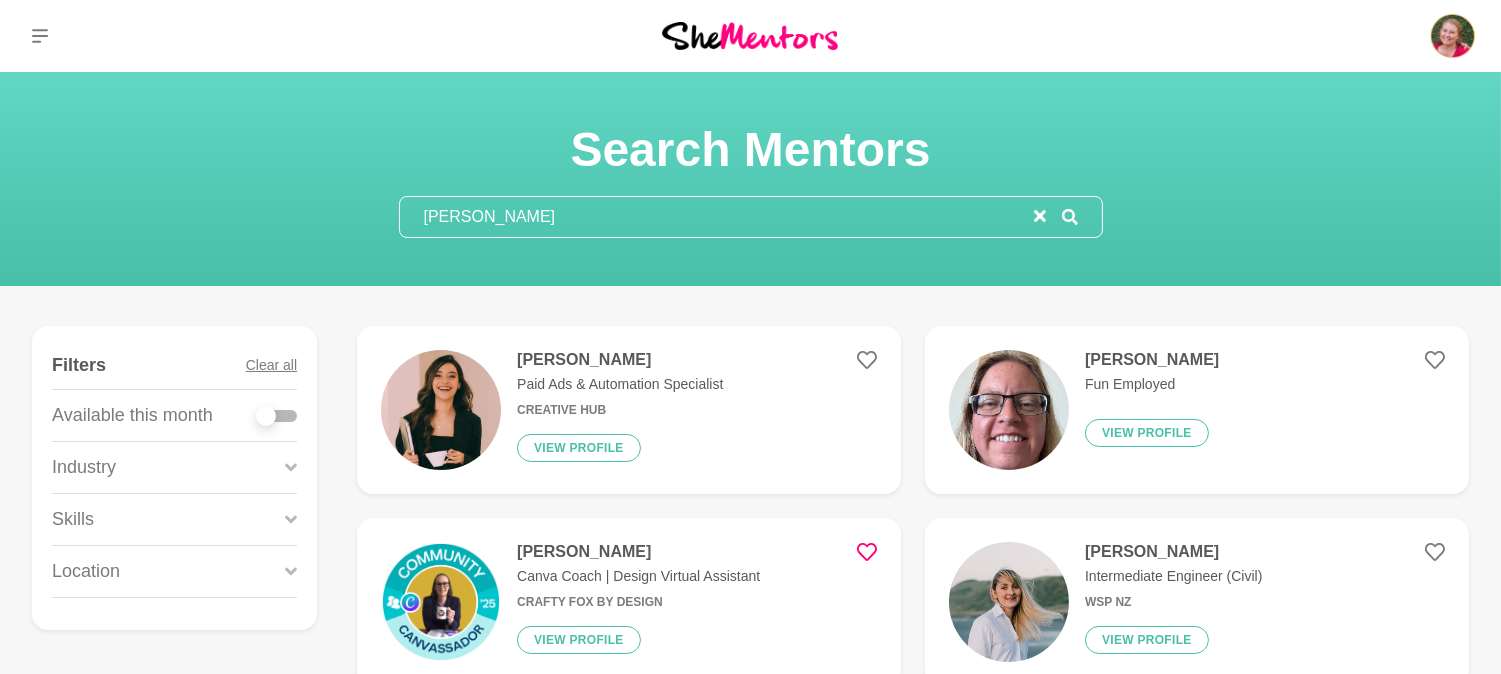 click on "marianne" at bounding box center (717, 217) 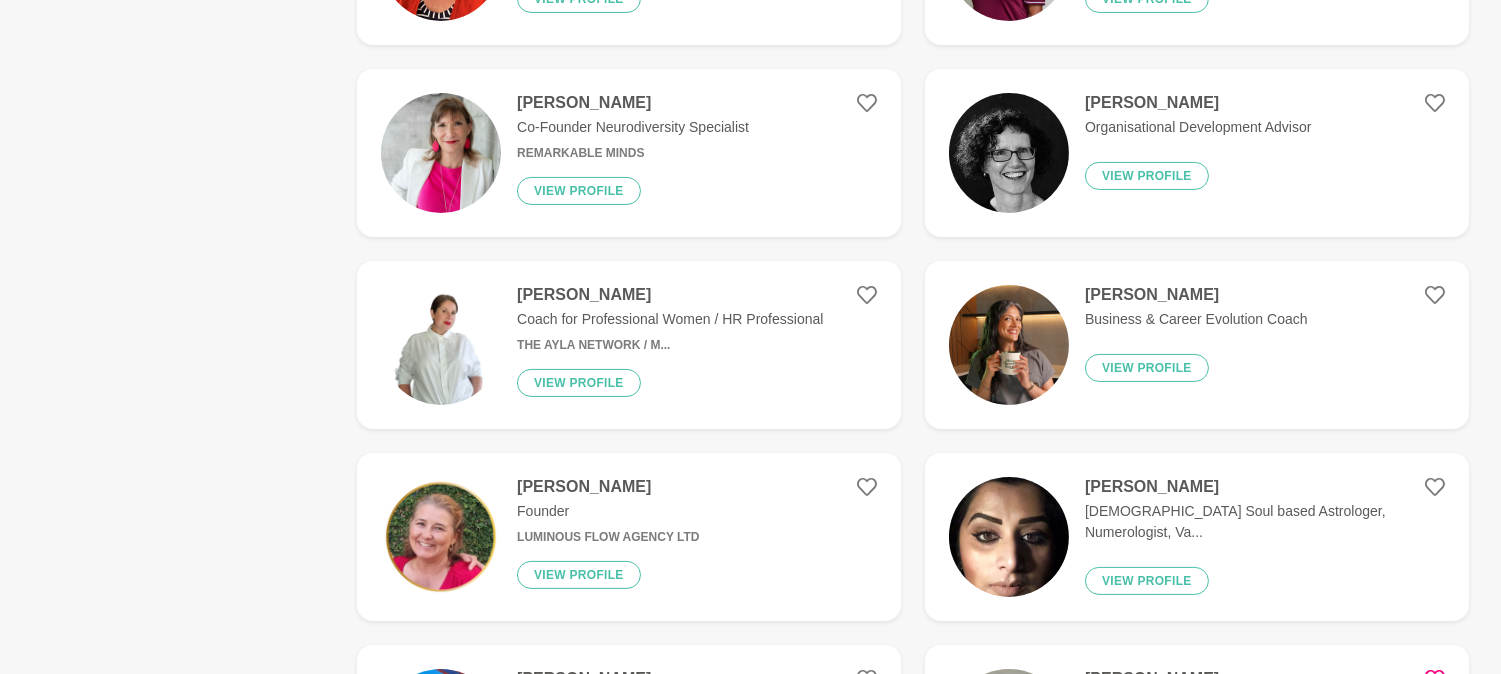scroll, scrollTop: 838, scrollLeft: 0, axis: vertical 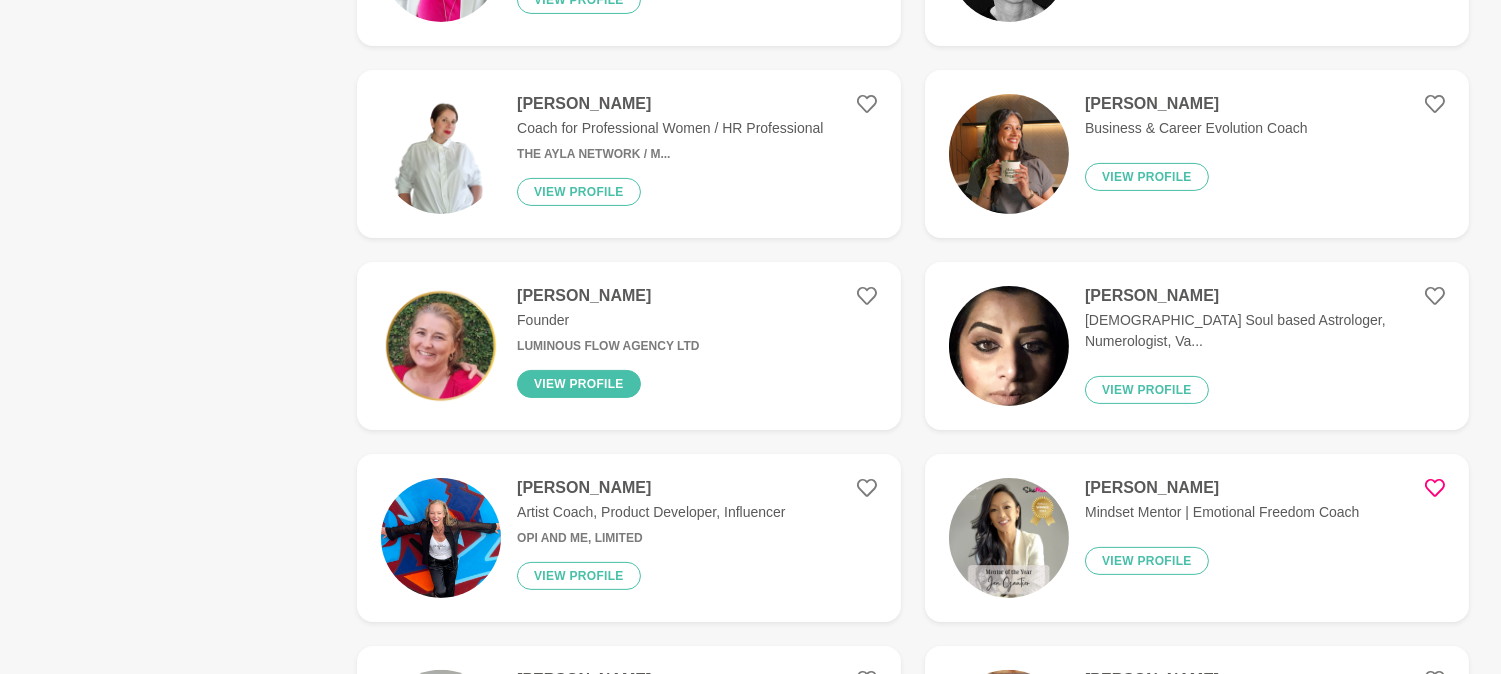 type on "auckland" 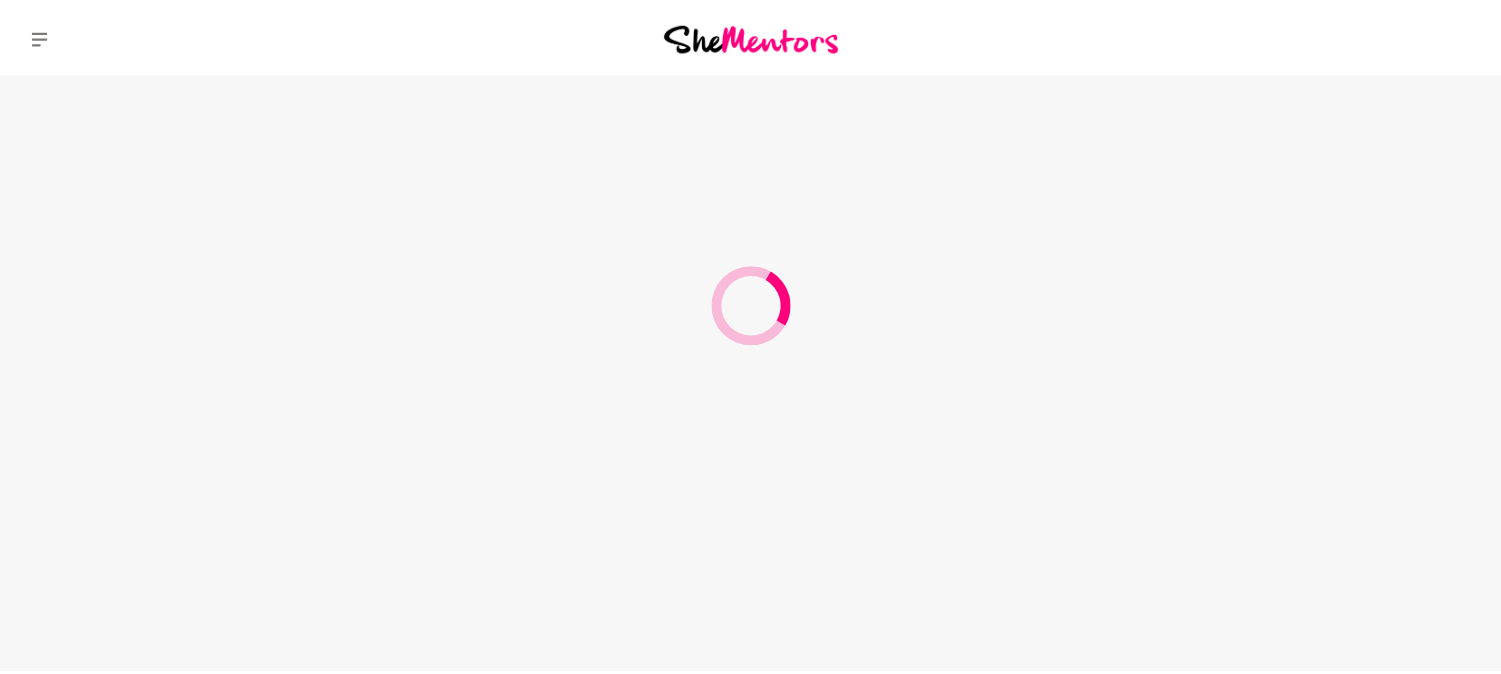scroll, scrollTop: 0, scrollLeft: 0, axis: both 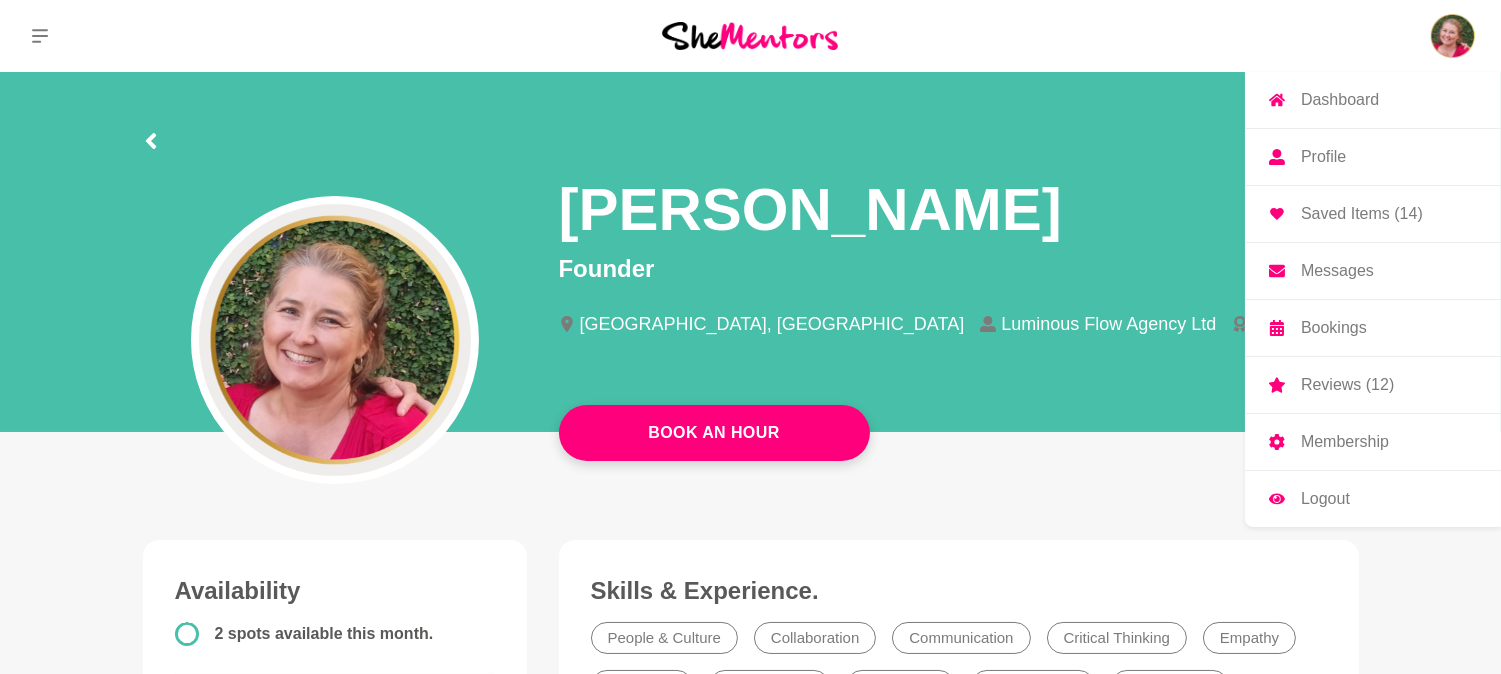 click on "Profile" at bounding box center (1323, 157) 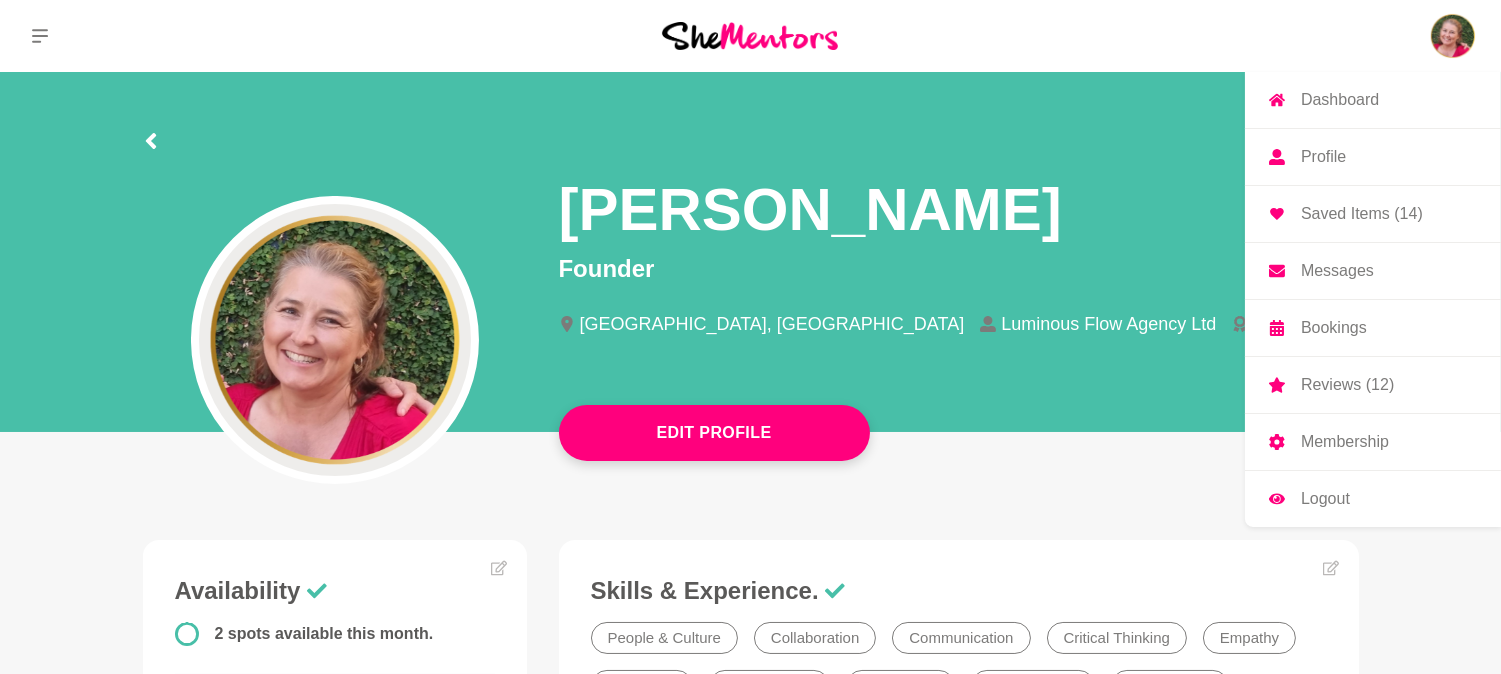 click on "Profile" at bounding box center (1323, 157) 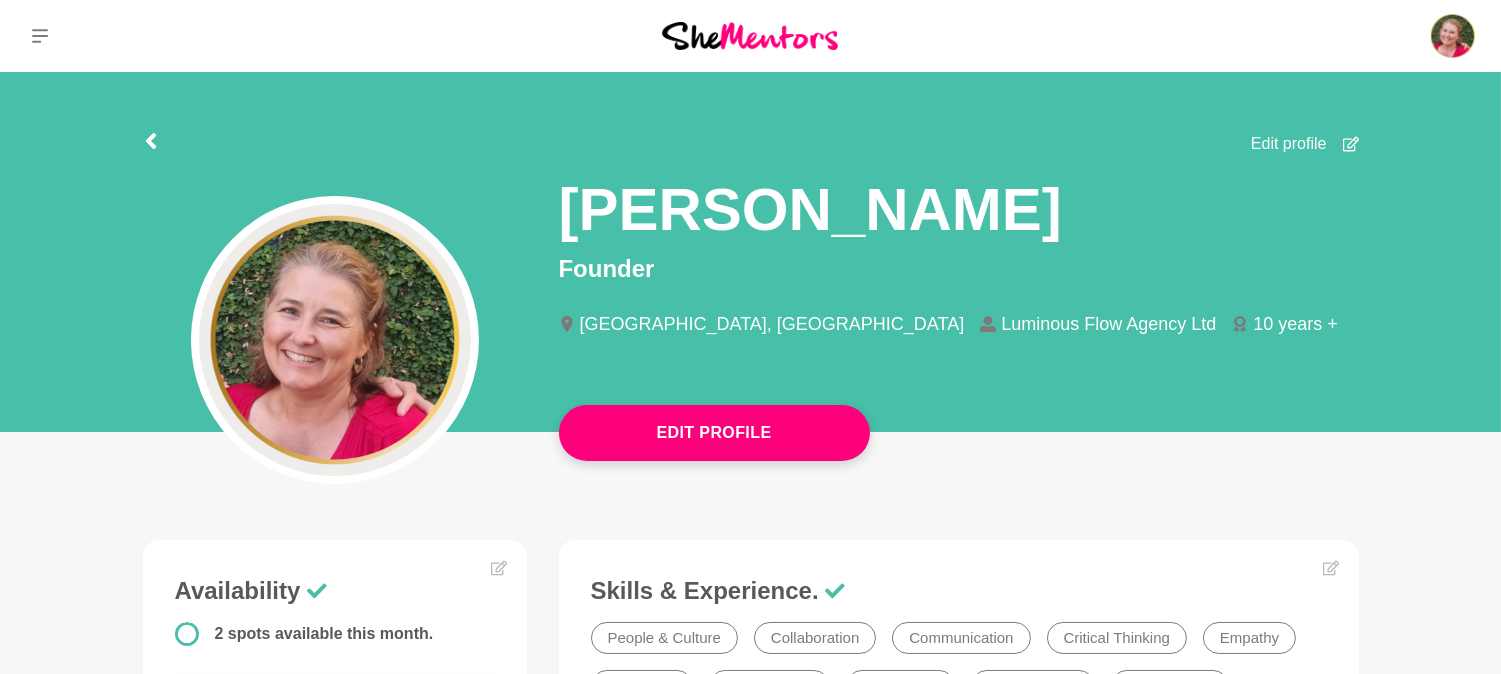 click on "Edit profile" at bounding box center (1289, 144) 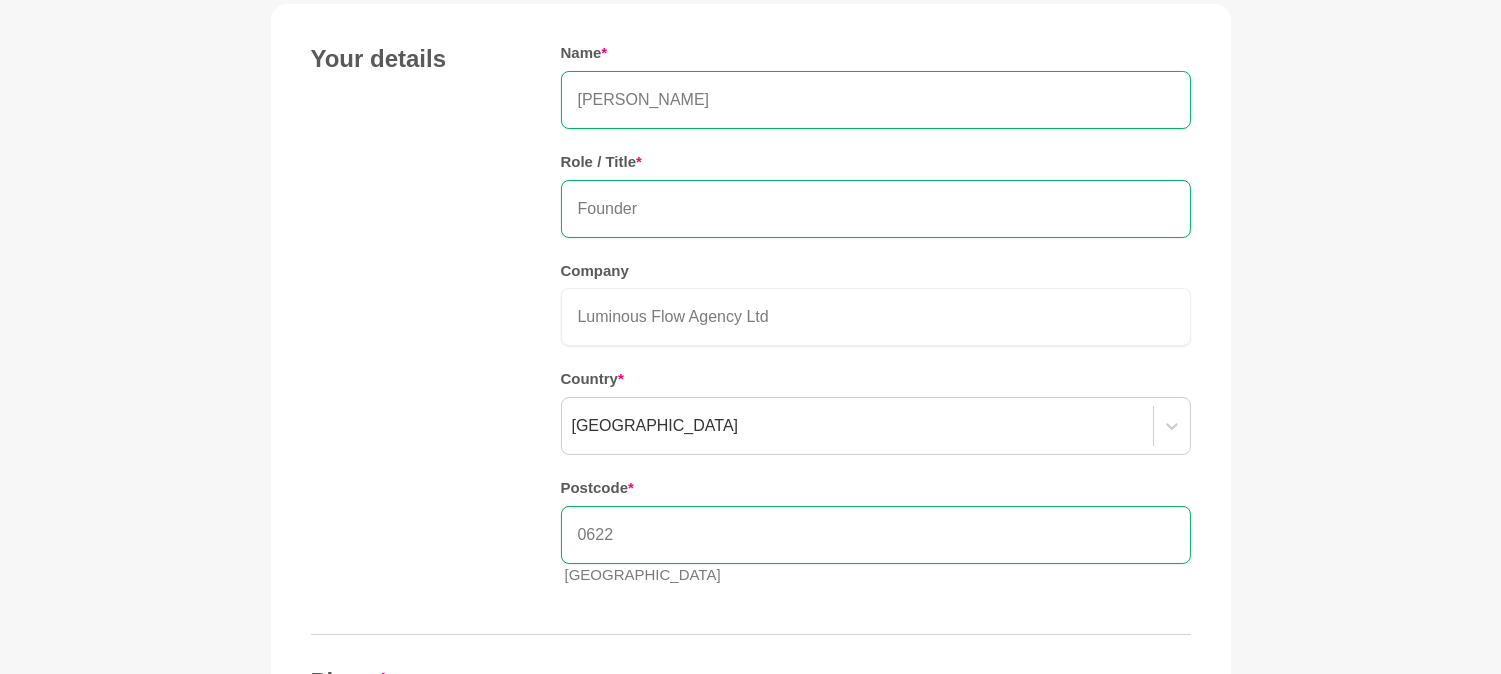 scroll, scrollTop: 326, scrollLeft: 0, axis: vertical 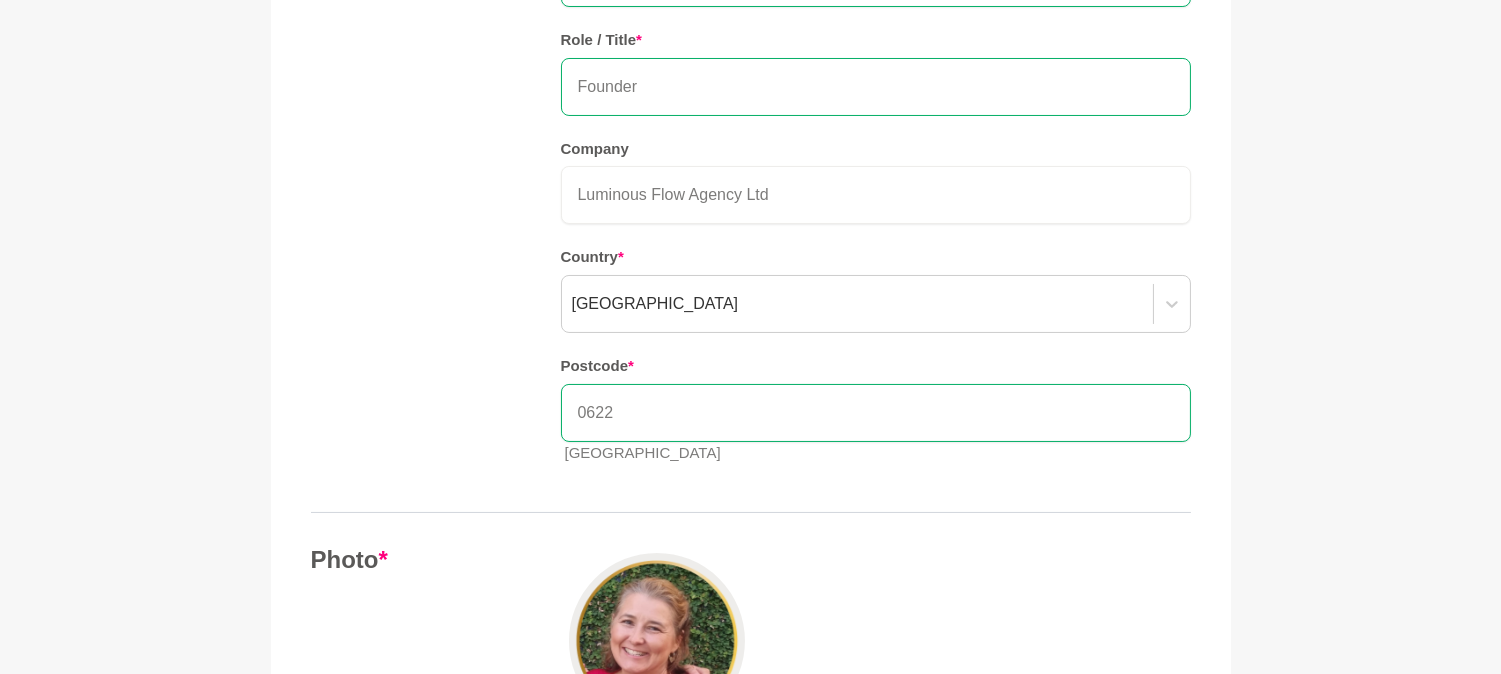 click on "Founder" at bounding box center (876, 87) 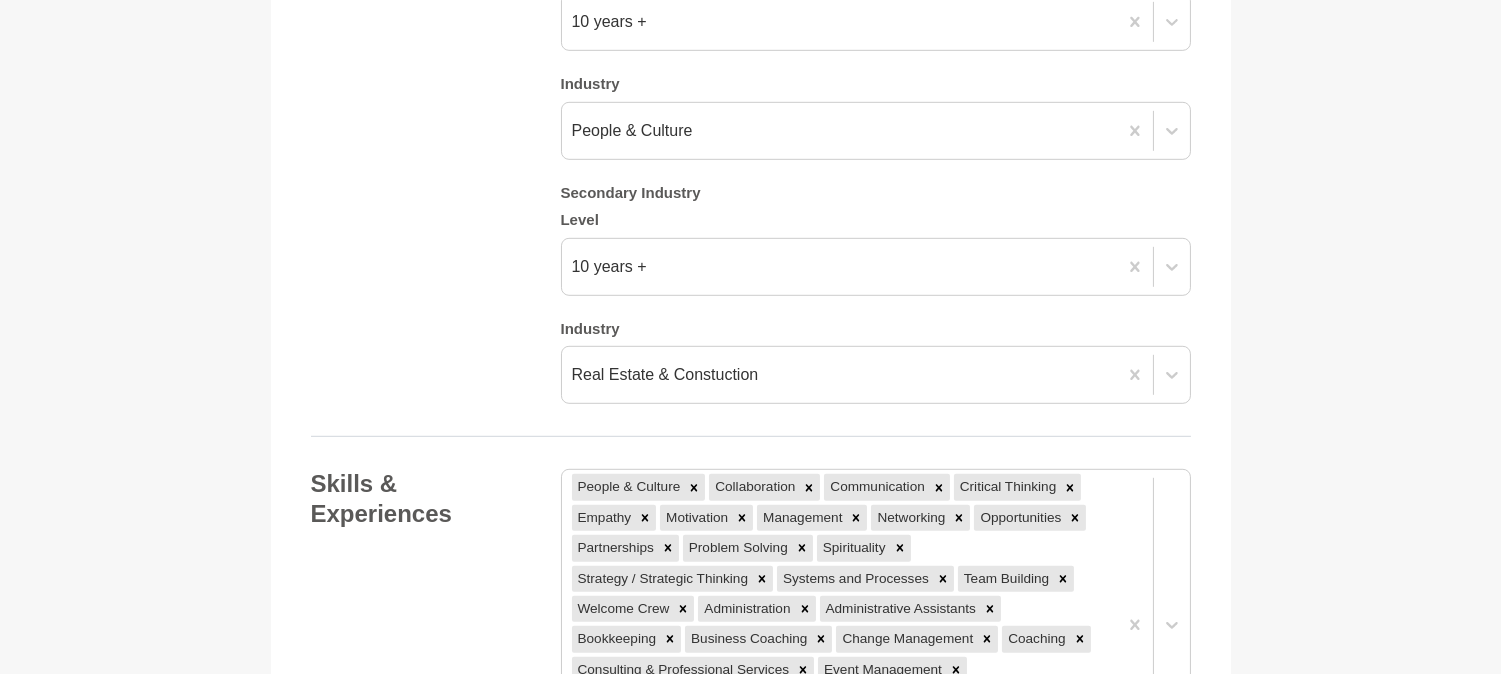 scroll, scrollTop: 2283, scrollLeft: 0, axis: vertical 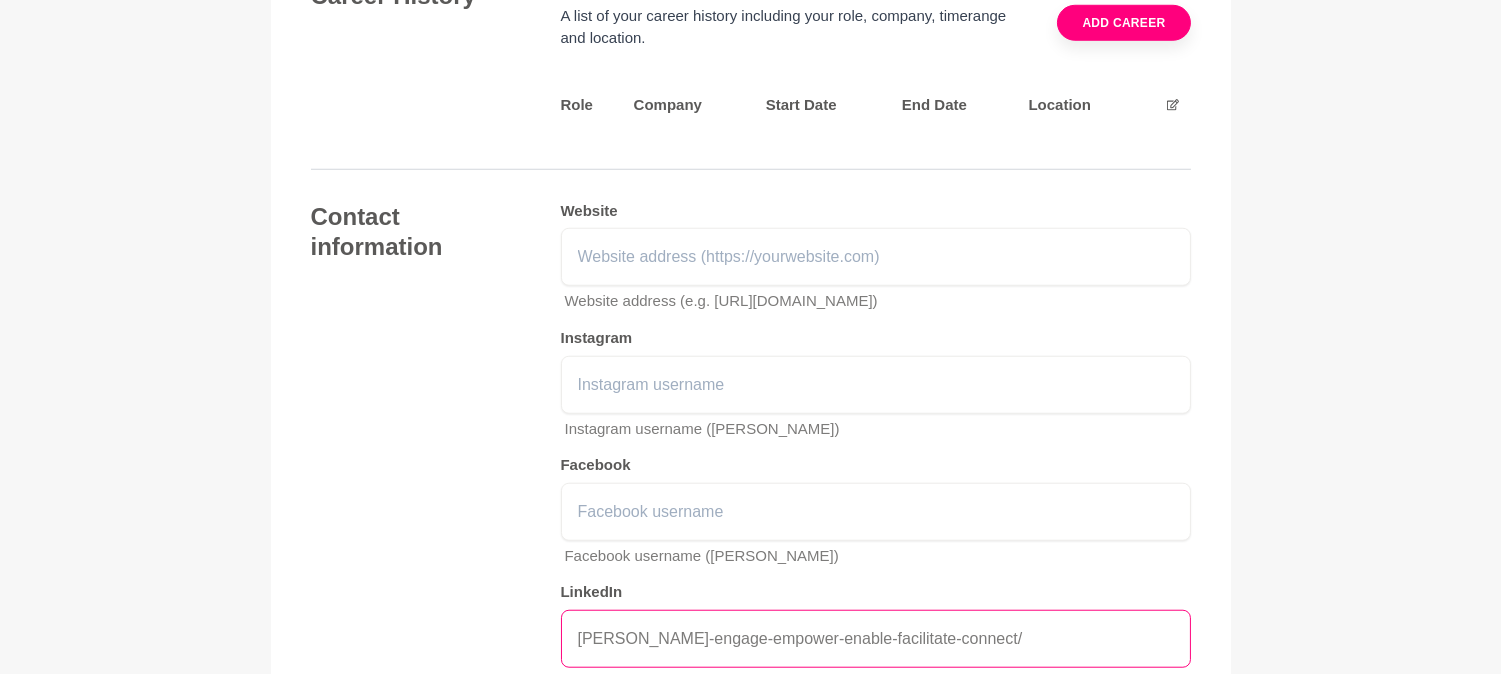 type on "Consultant" 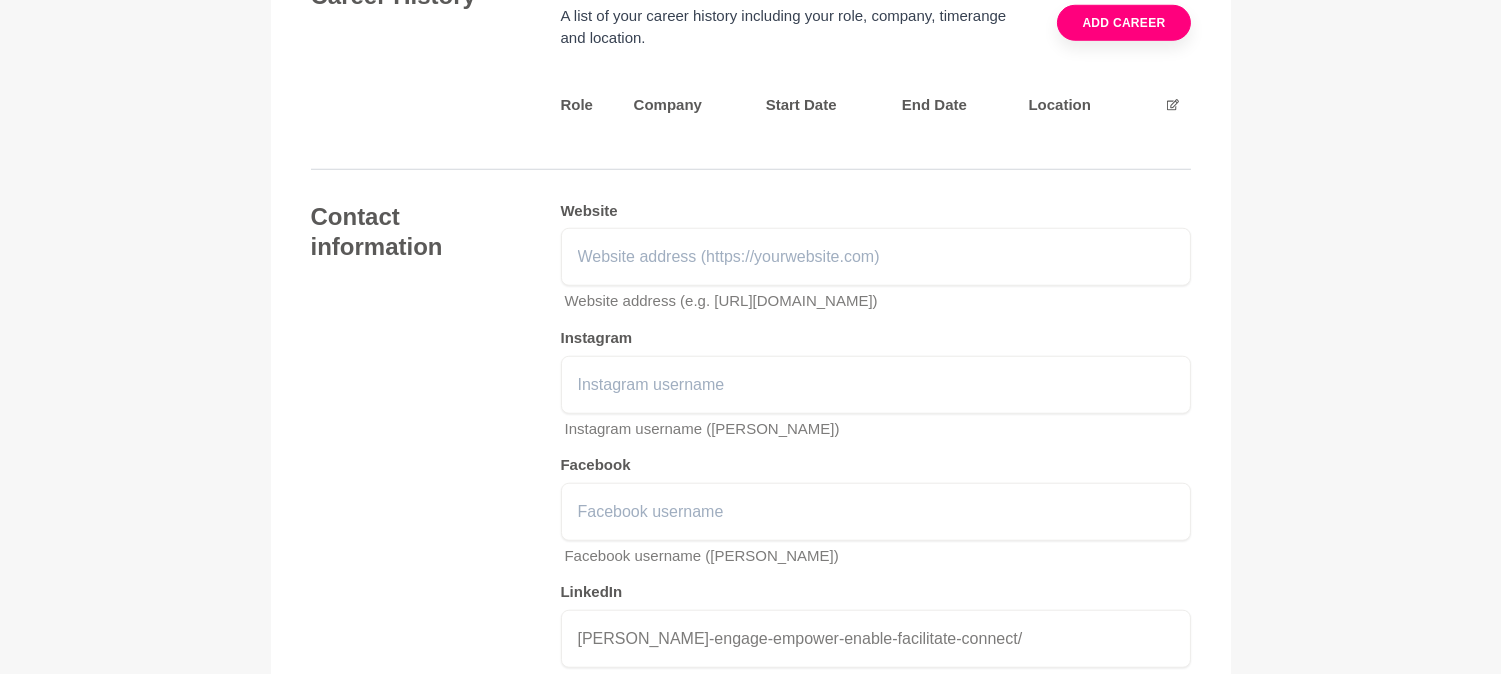 click on "Back to Profile Your details Rebecca Frazer Consultant Luminous Flow Agency Ltd New Zealand 0622 Auckland Photo  * About me Hi! I'm Rebecca and recently I founded my business Luminous Flow Agency to empower and enable groups and individuals to move through organisational changes with greater capacity and success. I am also consulted with to offer fresh perspectives and insights into professional and personal scenarios, to empower and enable people to make aligned choices for themselves that assist them through their "challenges and opportunities". I live with my primary school aged daughter in Auckland and am keen to meet other She Mentors members both virtually and in-person. I’m passionate about people / behaviour and culture with organisational change, and care about making these experiences as prepared, positive and empowering as possible for everyone involved, so am always happy to chat and share knowledge/experiences in this space! Bold Italic Underline Strikethrough Undo Redo I'm most proud of Bold *" at bounding box center [751, -1052] 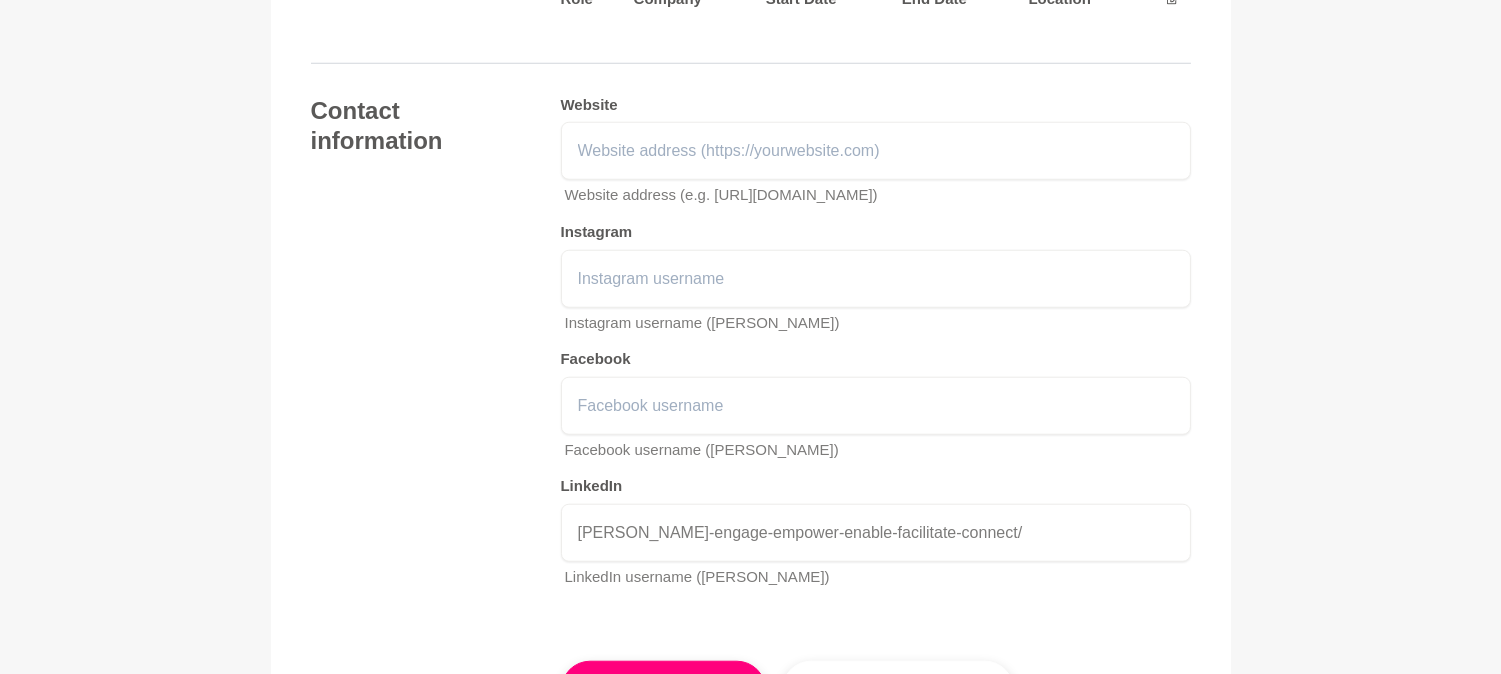 scroll, scrollTop: 3245, scrollLeft: 0, axis: vertical 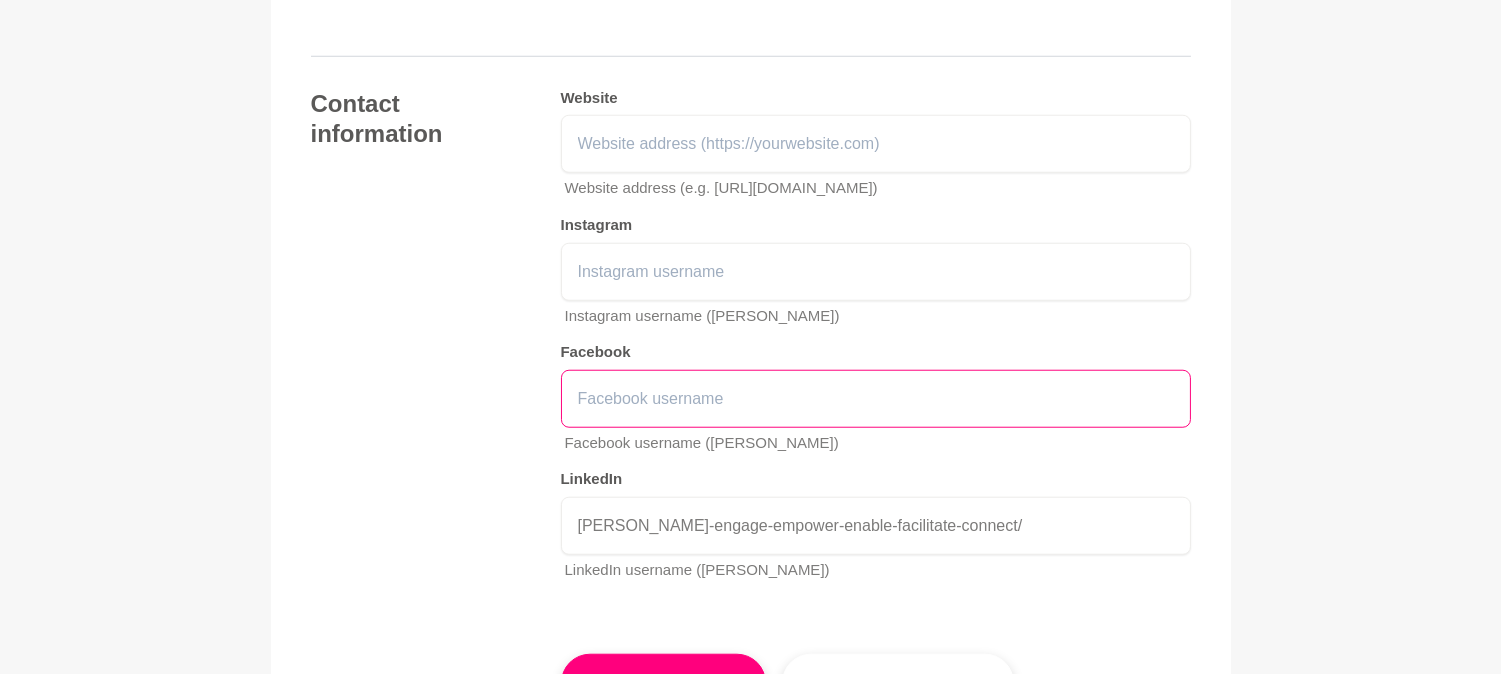 click at bounding box center [876, 399] 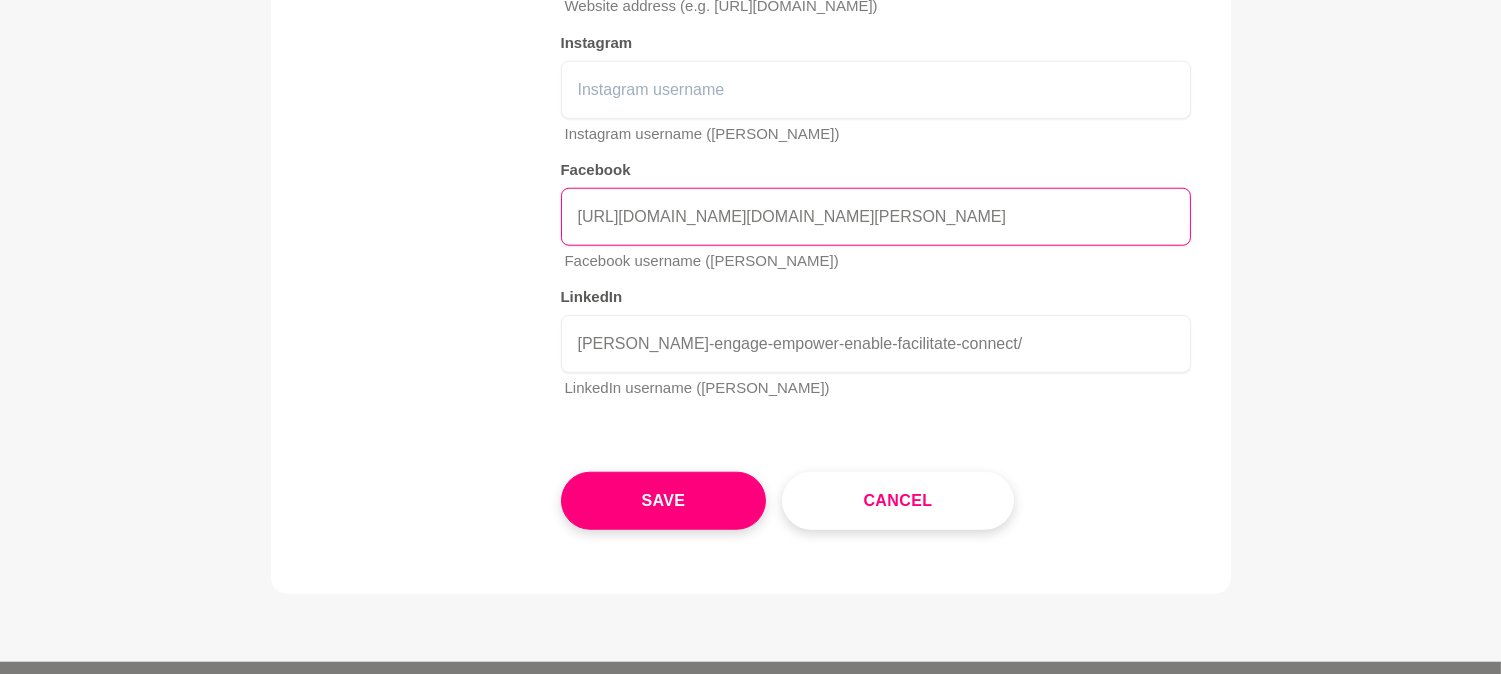 scroll, scrollTop: 3435, scrollLeft: 0, axis: vertical 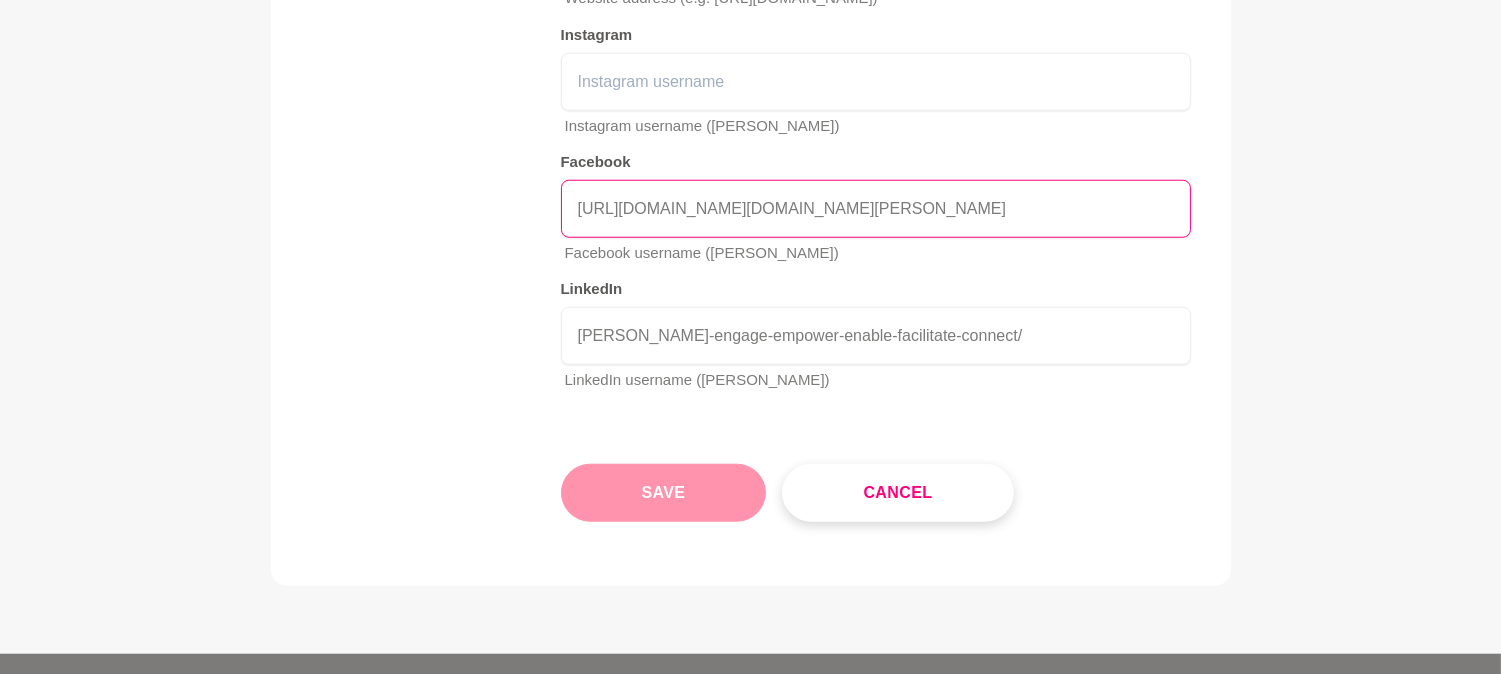 type on "https://www.facebook.com/becs.frazer" 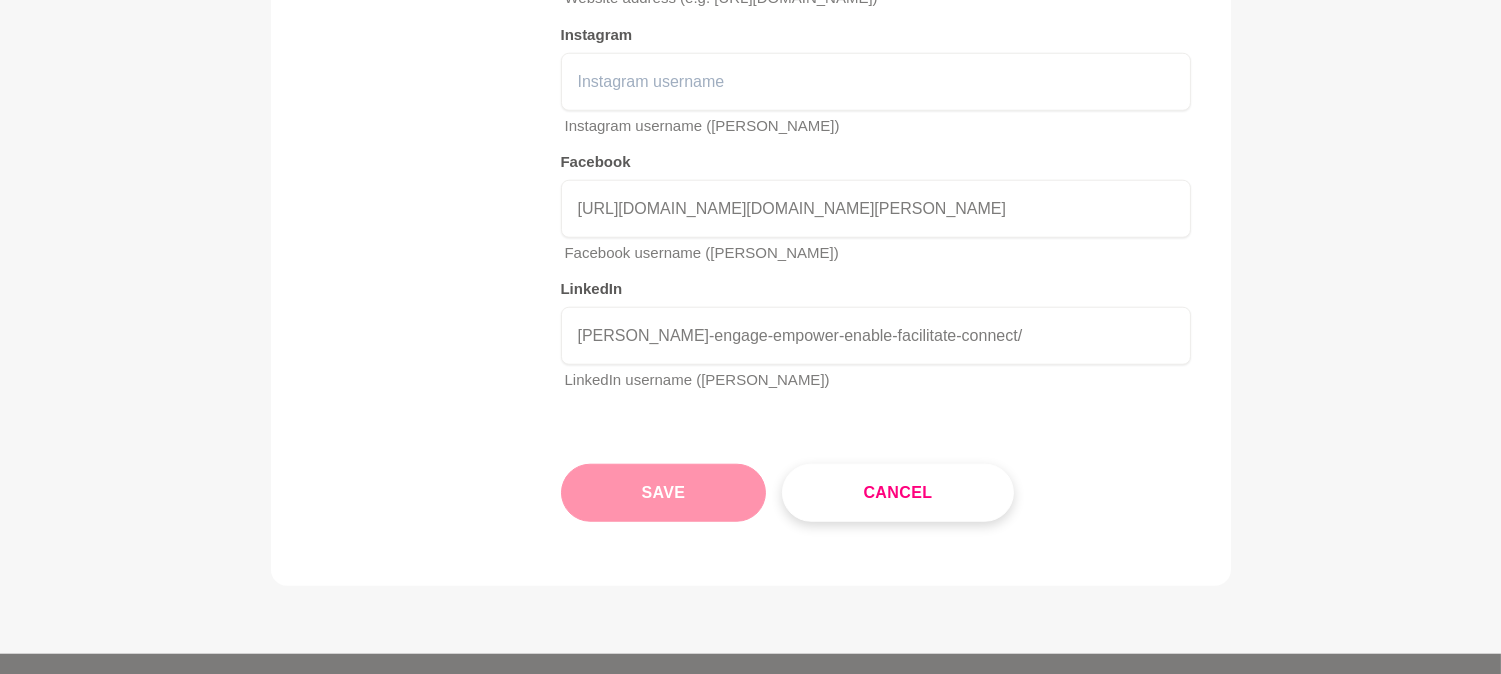click on "Save" at bounding box center [664, 493] 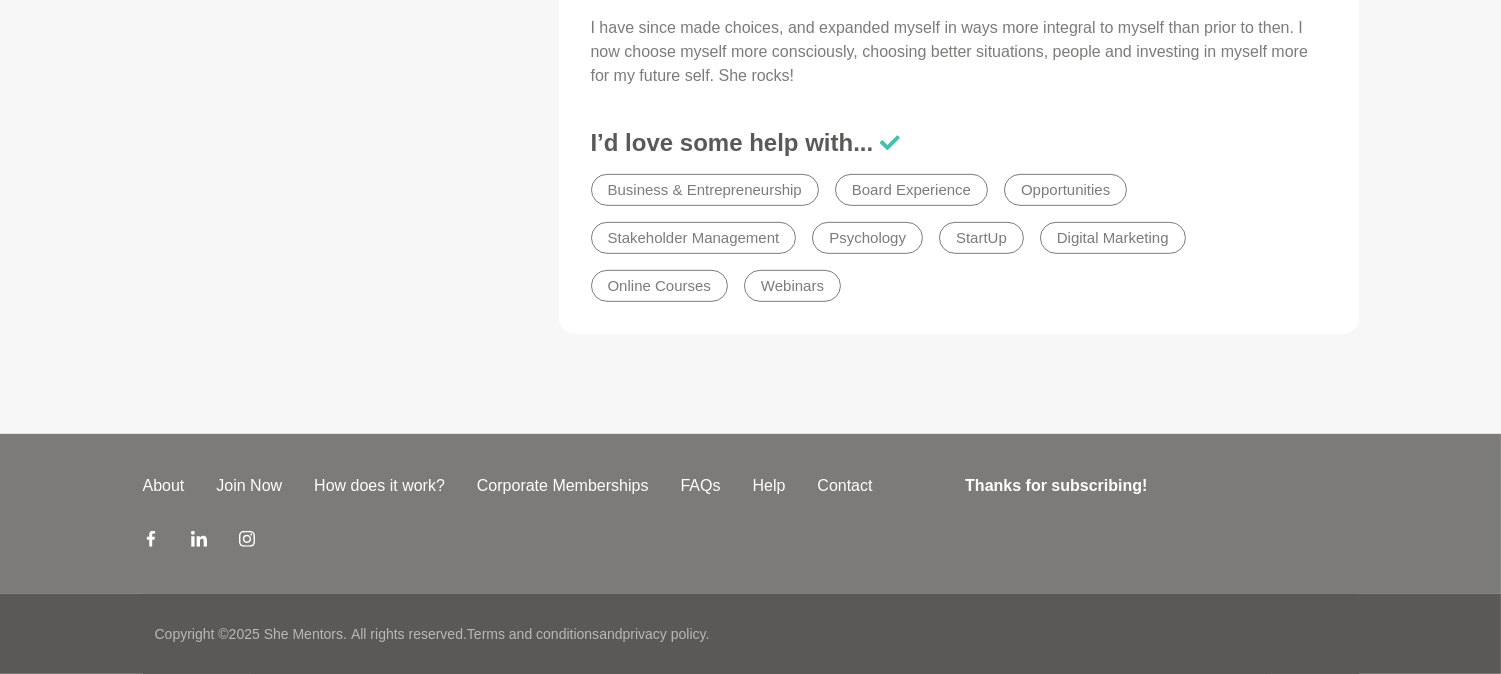 scroll, scrollTop: 0, scrollLeft: 0, axis: both 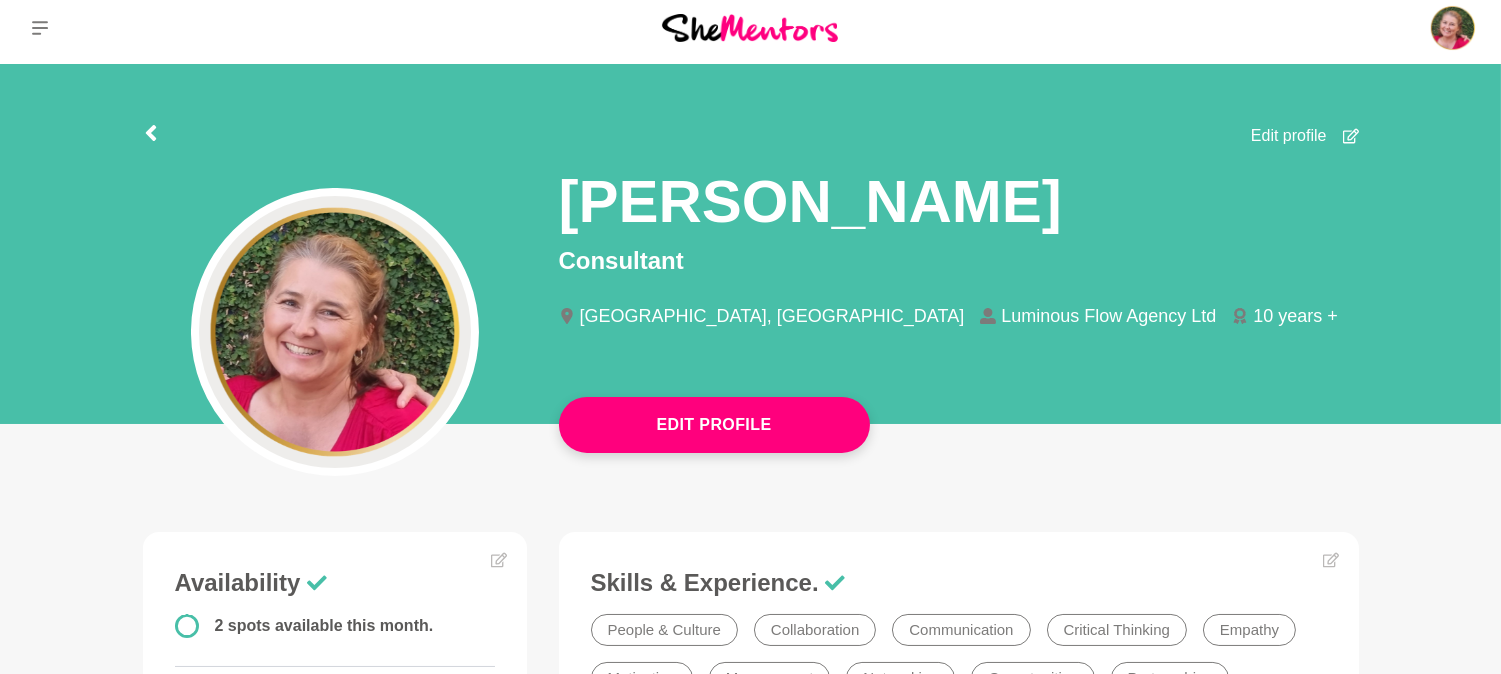 click on "Edit profile" at bounding box center (1289, 136) 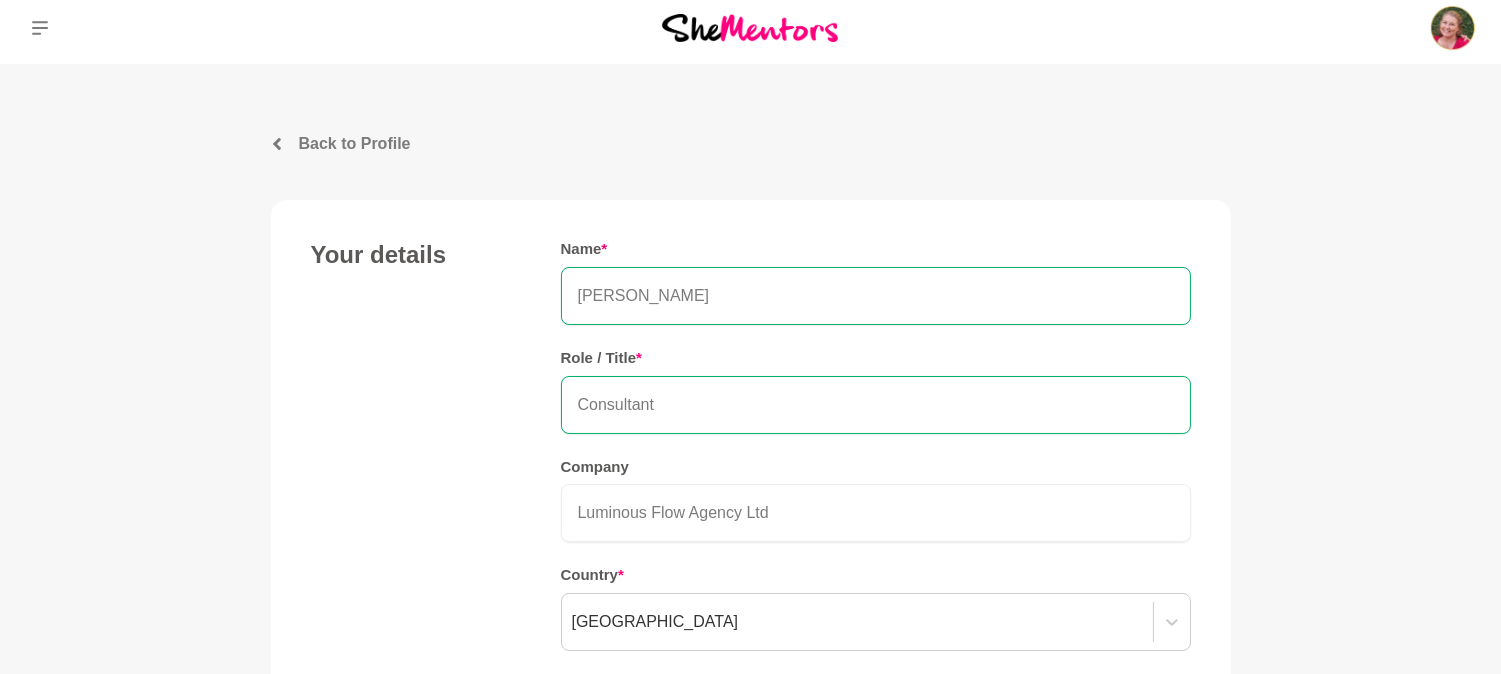 scroll, scrollTop: 0, scrollLeft: 0, axis: both 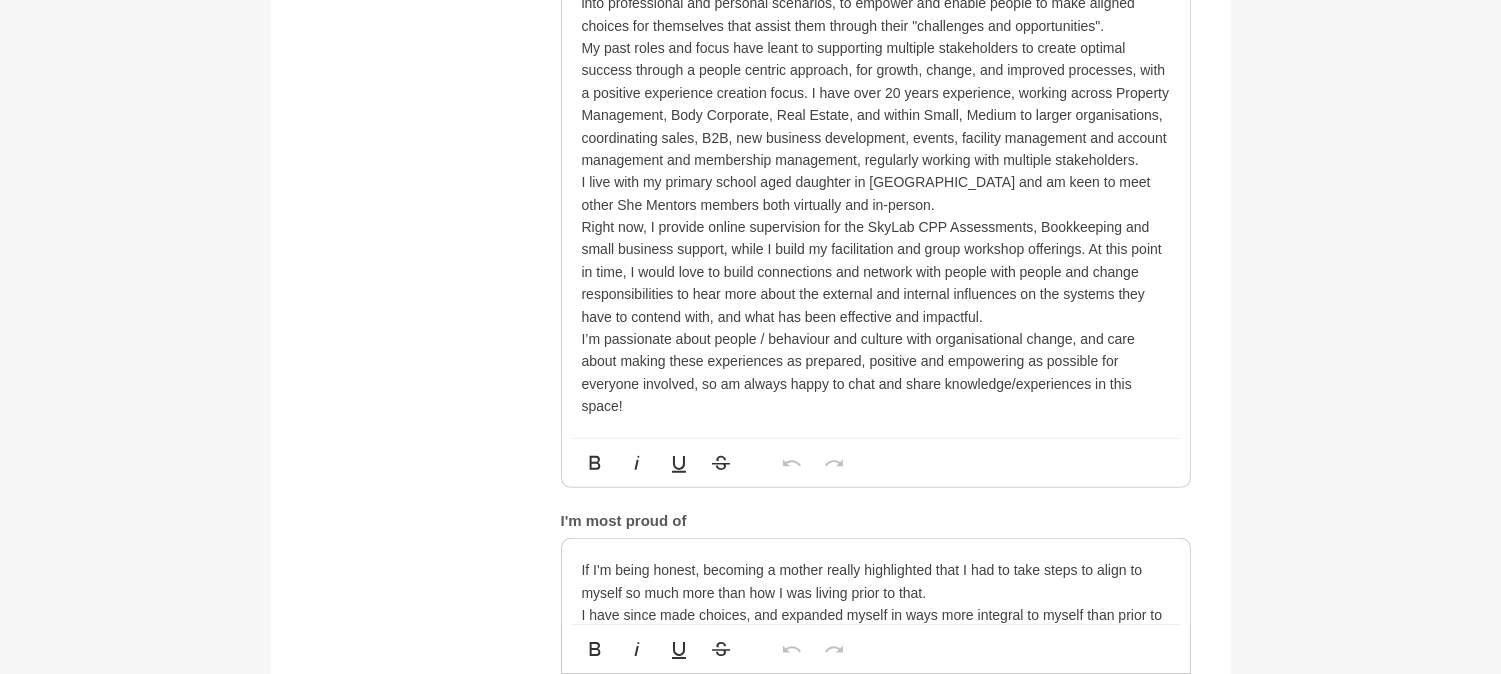 click on "Right now, I provide online supervision for the SkyLab CPP Assessments, Bookkeeping and small business support, while I build my facilitation and group workshop offerings. At this point in time, I would love to build connections and network with people with people and change responsibilities to hear more about the external and internal influences on the systems they have to contend with, and what has been effective and impactful." at bounding box center [876, 272] 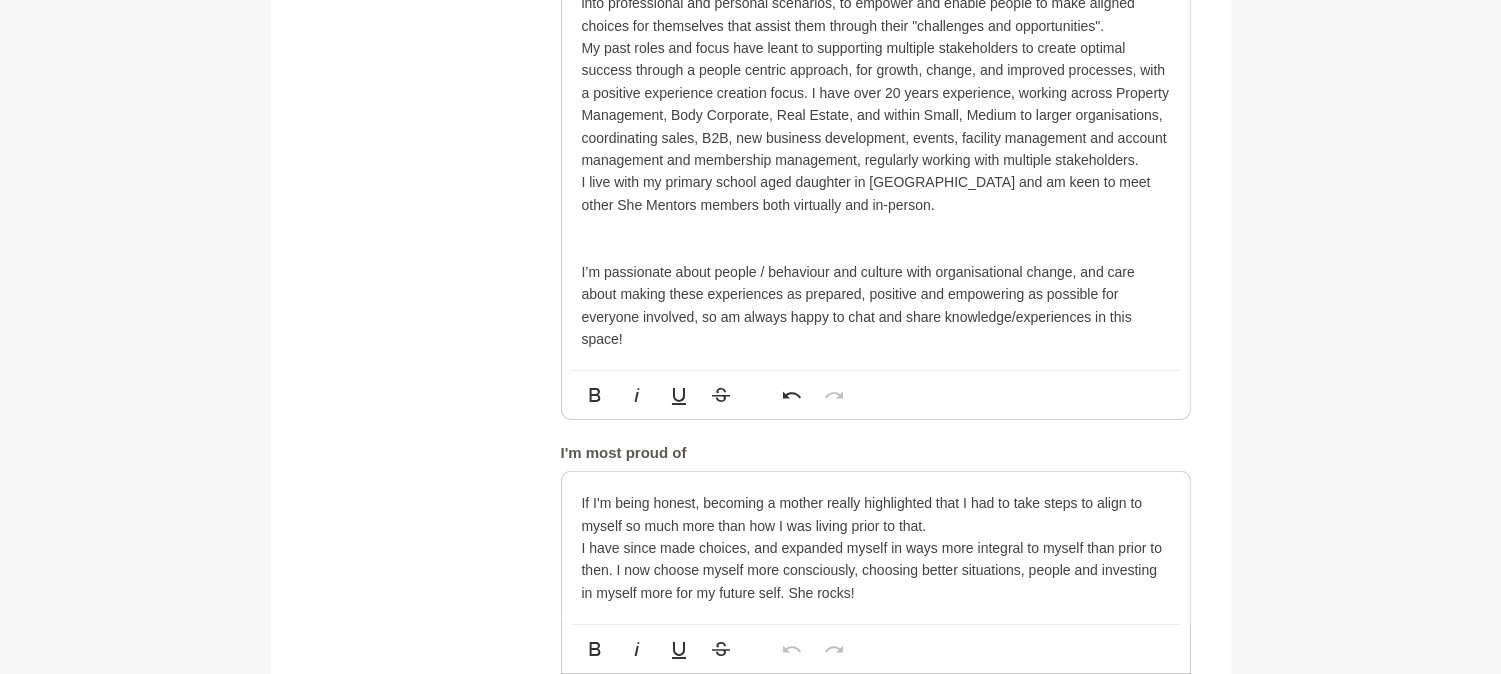 type 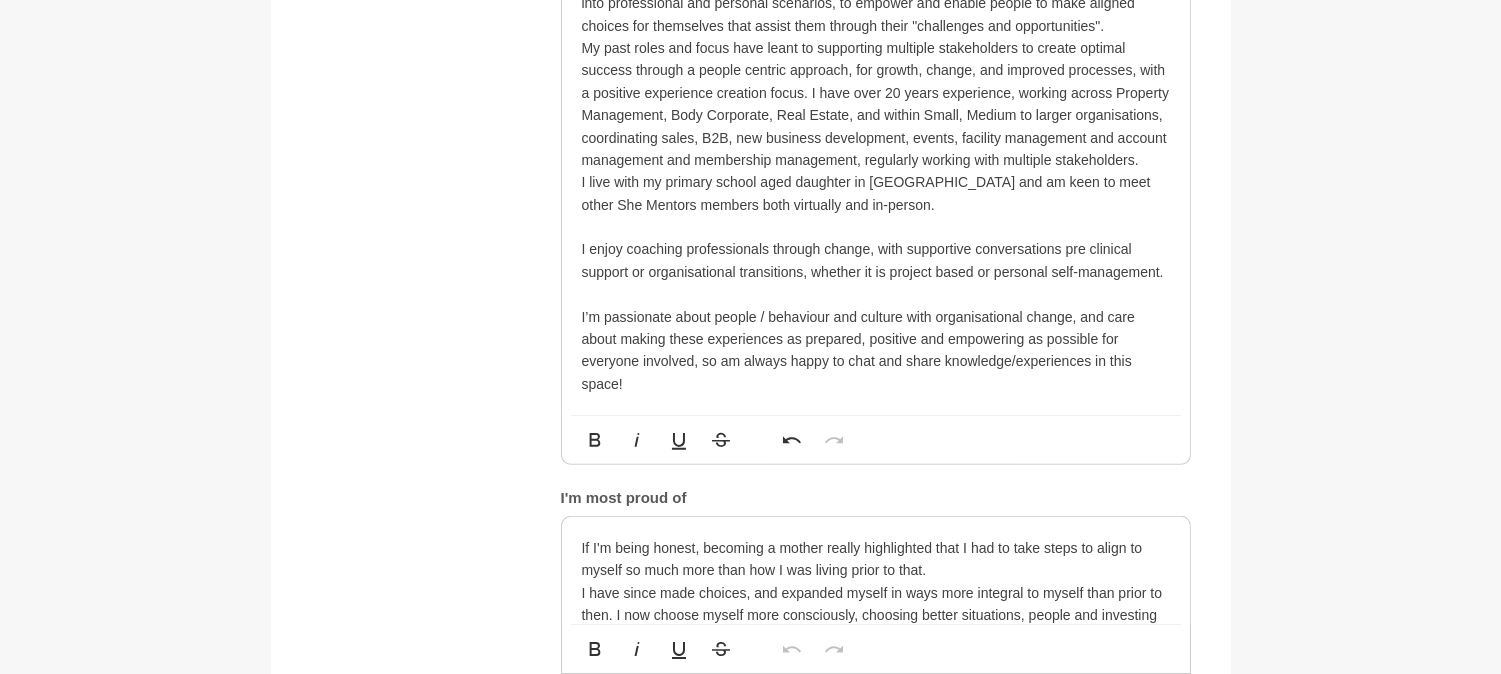 click on "I enjoy coaching professionals through change, with supportive conversations pre clinical support or organisational transitions, whether it is project based or personal self-management." at bounding box center (876, 260) 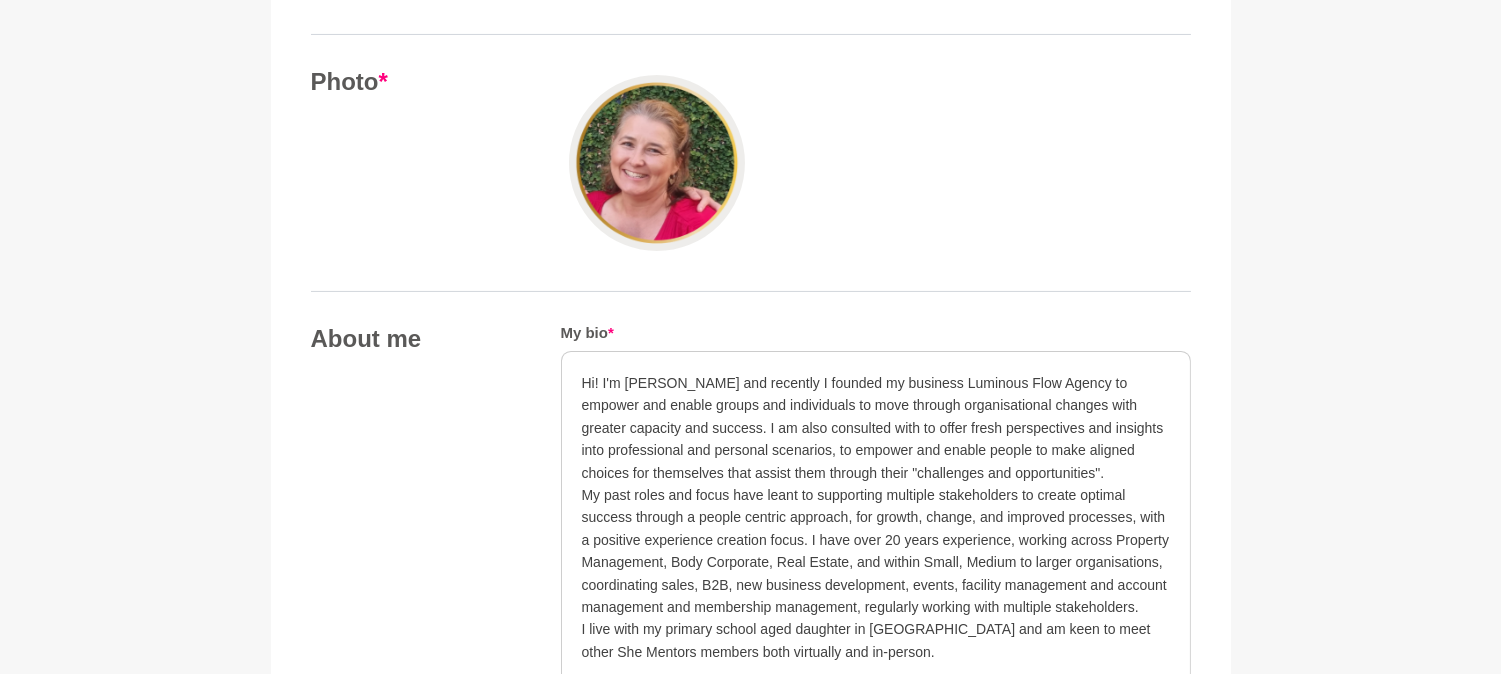 scroll, scrollTop: 0, scrollLeft: 0, axis: both 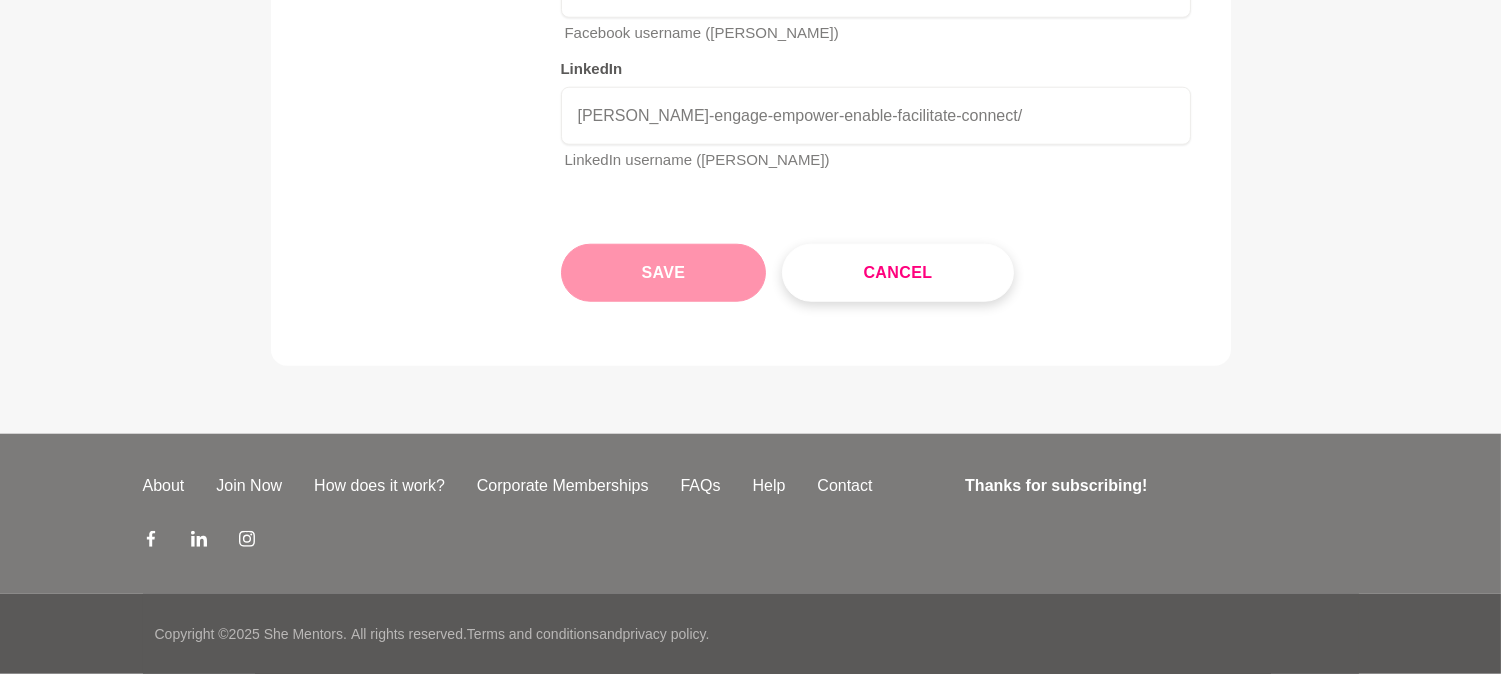 click on "Save" at bounding box center (664, 273) 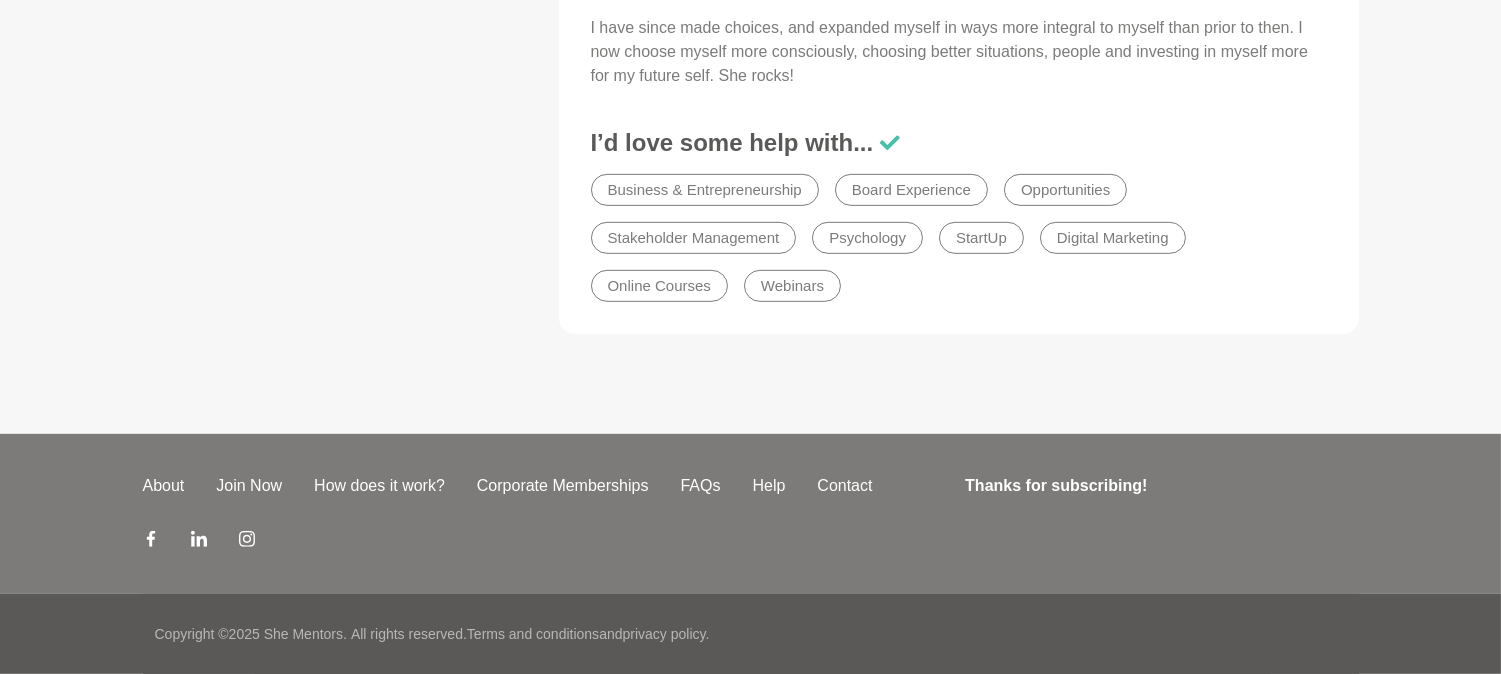 scroll, scrollTop: 0, scrollLeft: 0, axis: both 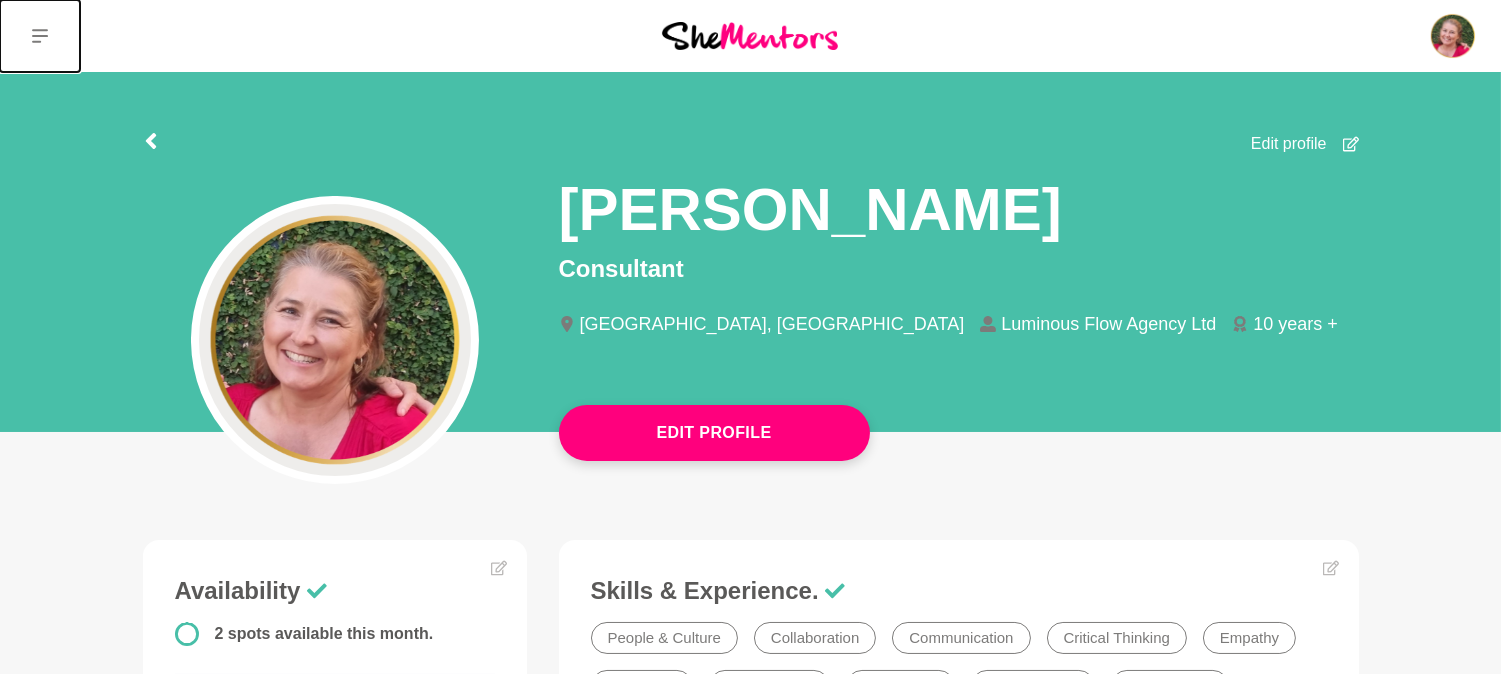 click 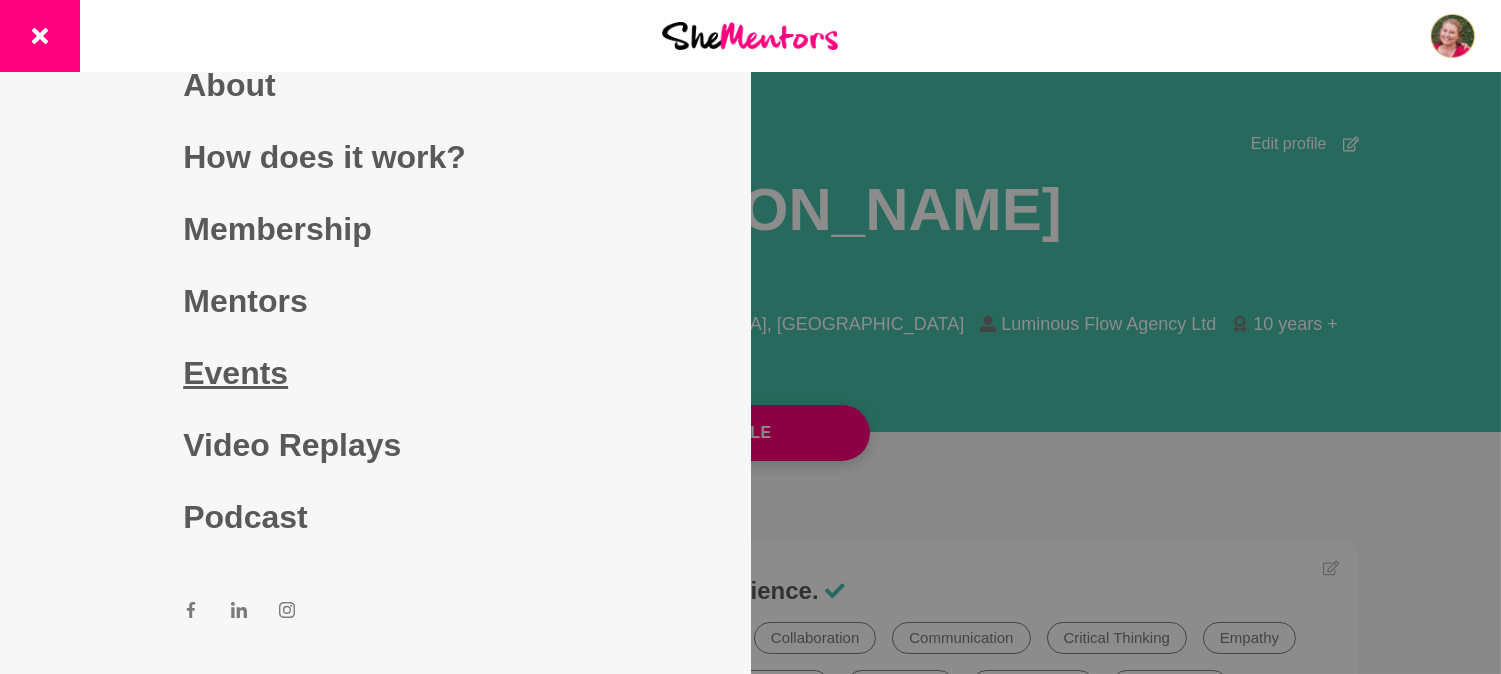click on "Events" at bounding box center [375, 373] 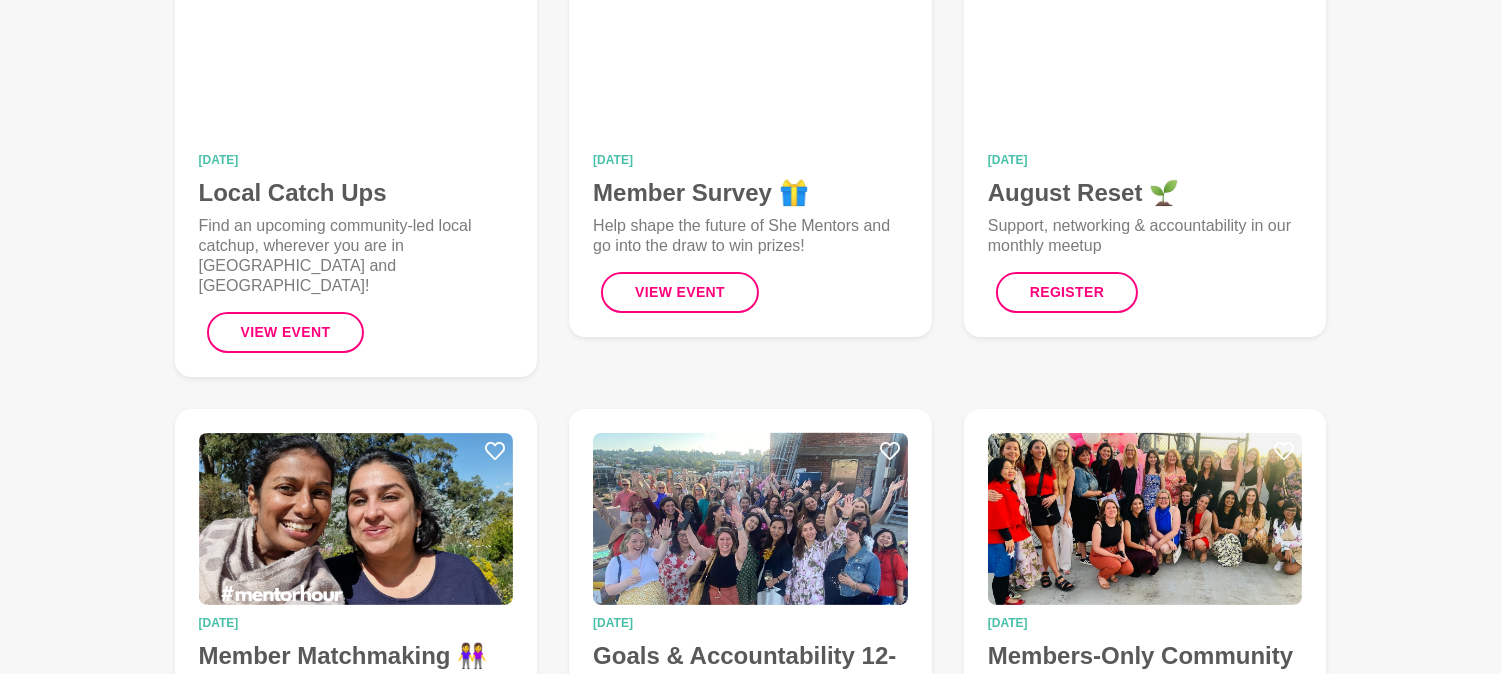 scroll, scrollTop: 832, scrollLeft: 0, axis: vertical 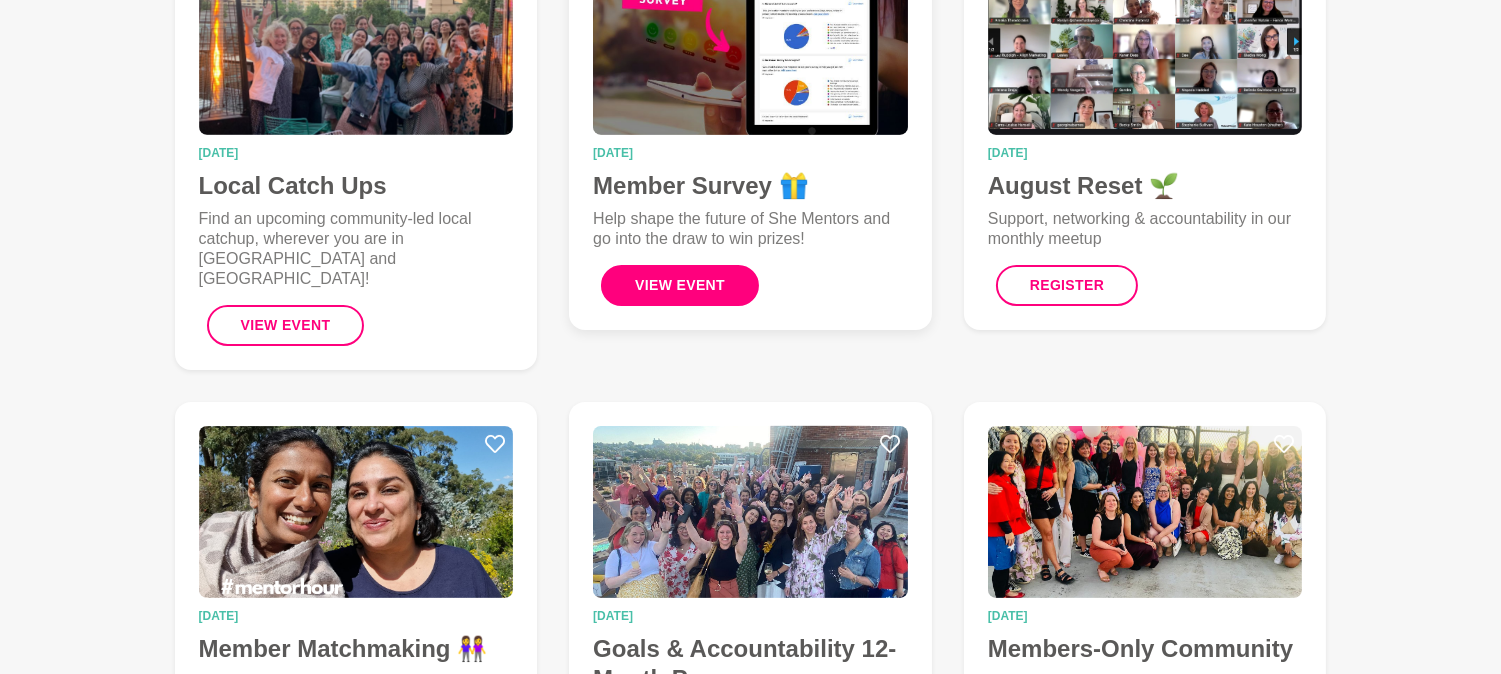 click on "View Event" at bounding box center [680, 285] 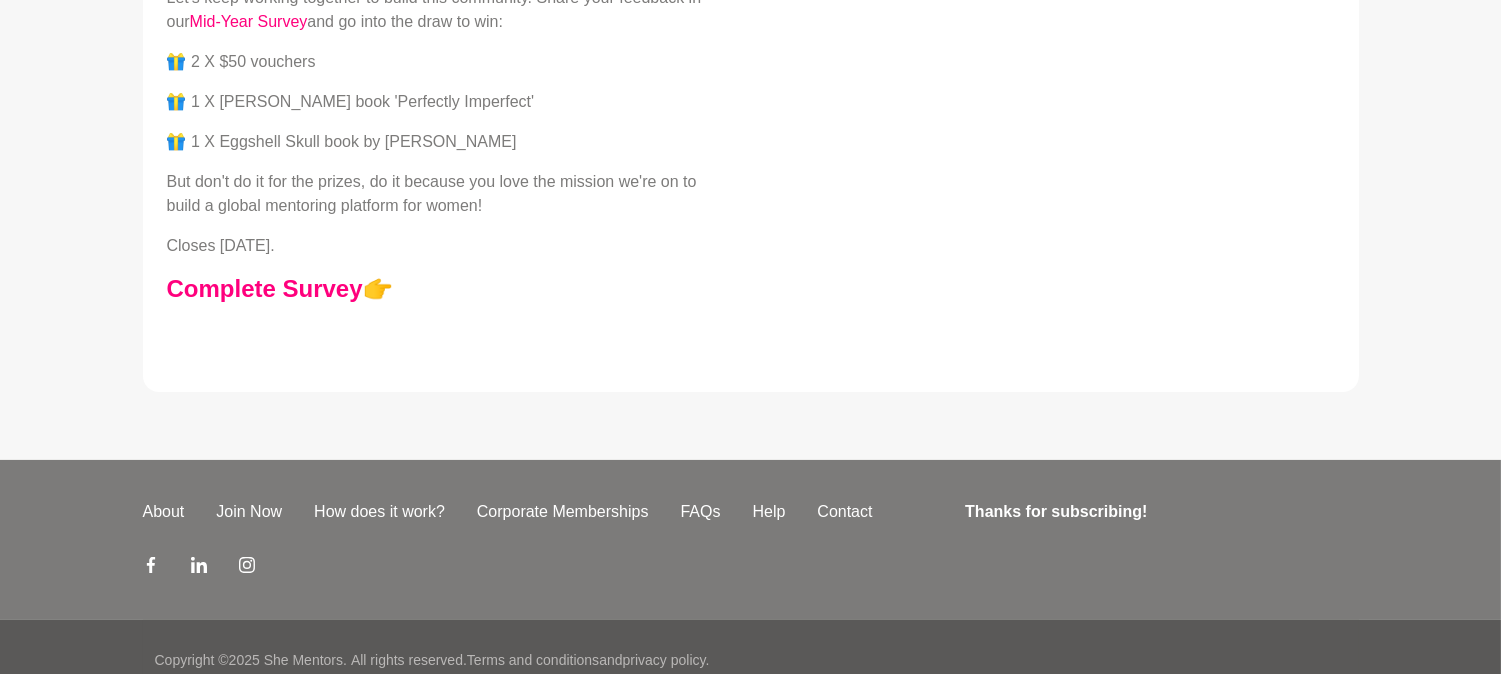 scroll, scrollTop: 0, scrollLeft: 0, axis: both 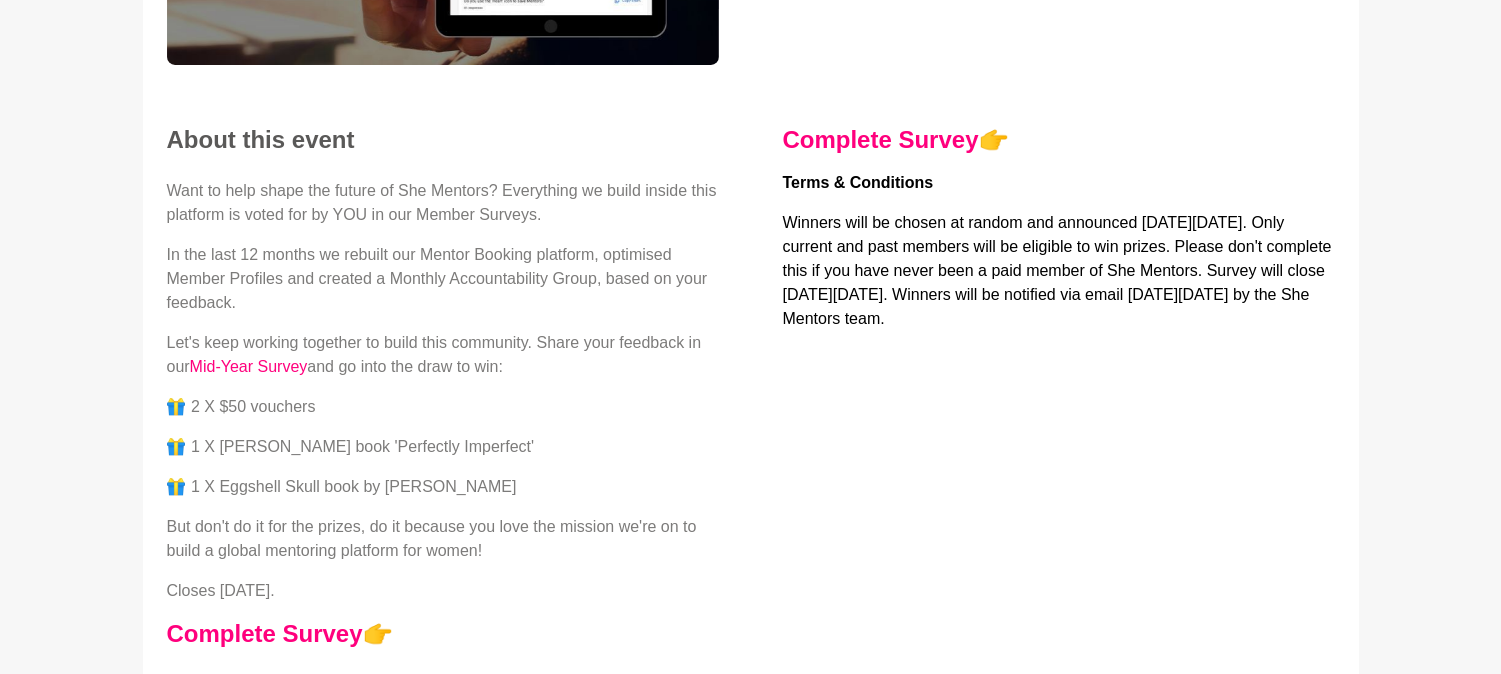 click on "About this event Want to help shape the future of She Mentors? Everything we build inside this platform is voted for by YOU in our Member Surveys.  In the last 12 months we rebuilt our Mentor Booking platform, optimised Member Profiles and created a Monthly Accountability Group, based on your feedback. Let's keep working together to build this community. Share your feedback in our  Mid-Year Survey  and go into the draw to win: 🎁 2 X $50 vouchers 🎁 1 X Brene Brown book 'Perfectly Imperfect' 🎁 1 X Eggshell Skull book by Bree Lee  But don't do it for the prizes, do it because you love the mission we're on to build a global mentoring platform for women! Closes 7 August 2025. Complete Survey 👉 Complete Survey 👉 Terms & Conditions" at bounding box center [751, 395] 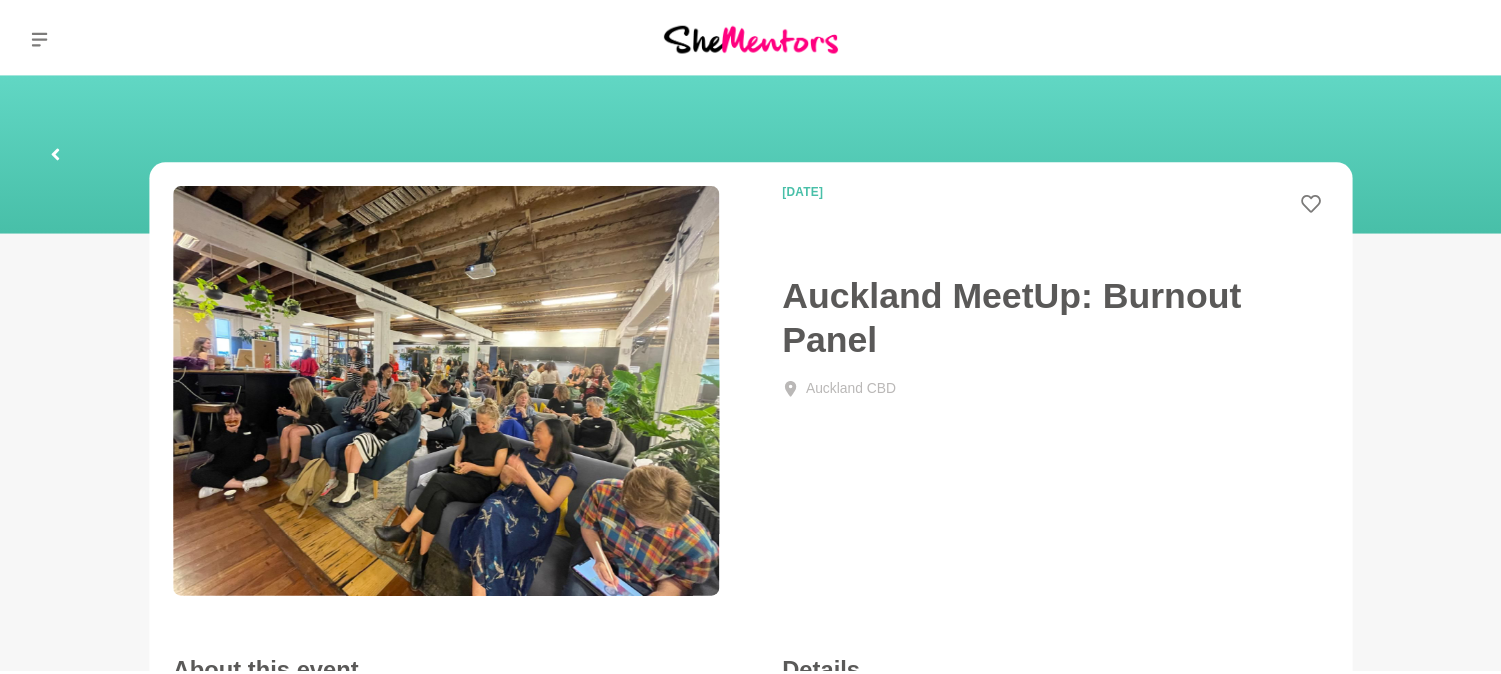 scroll, scrollTop: 0, scrollLeft: 0, axis: both 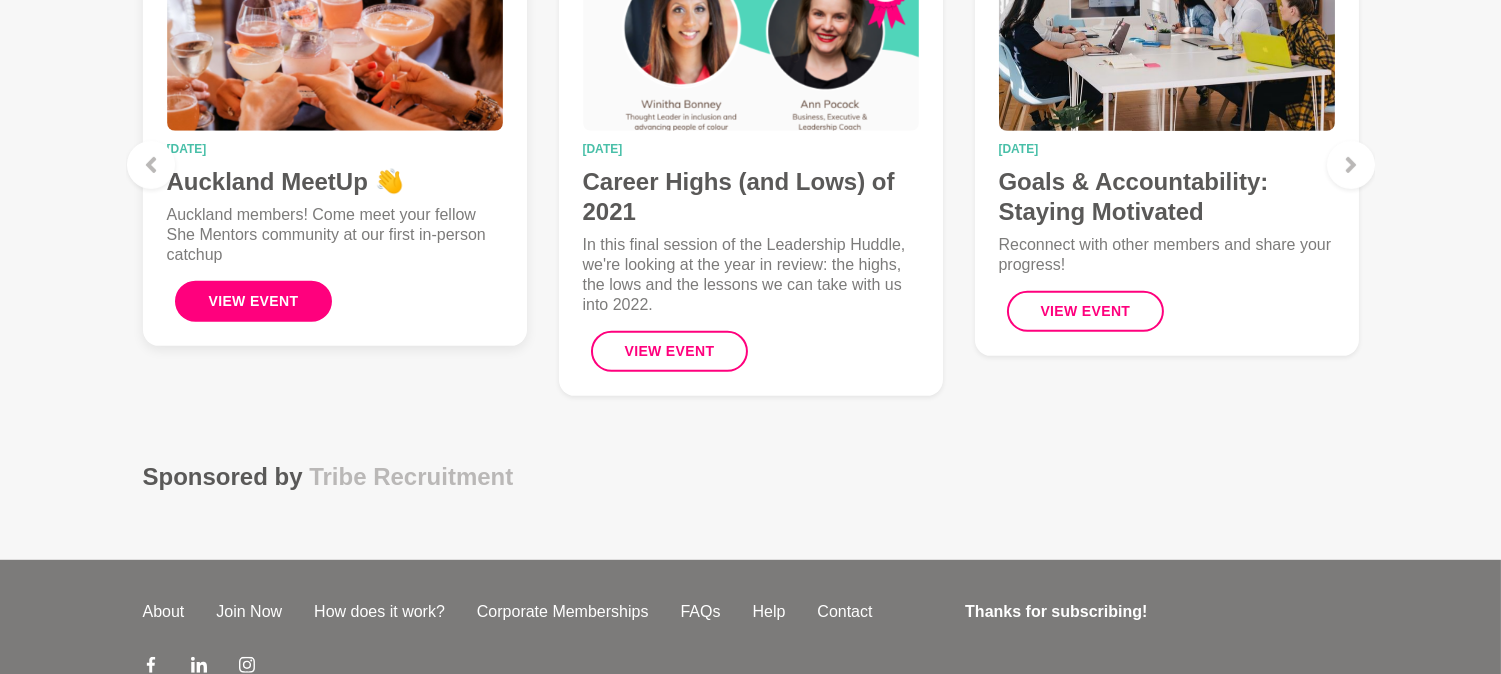 click on "View Event" at bounding box center (254, 301) 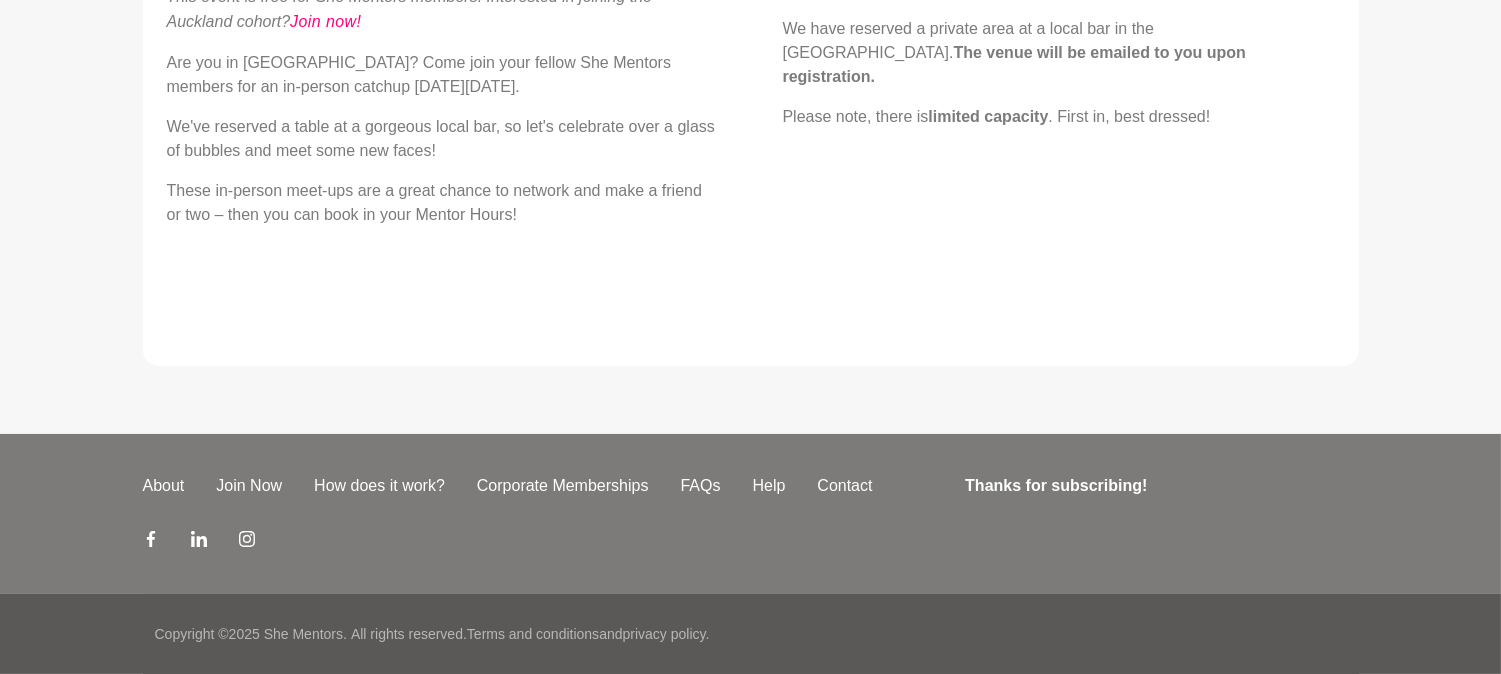 scroll, scrollTop: 0, scrollLeft: 0, axis: both 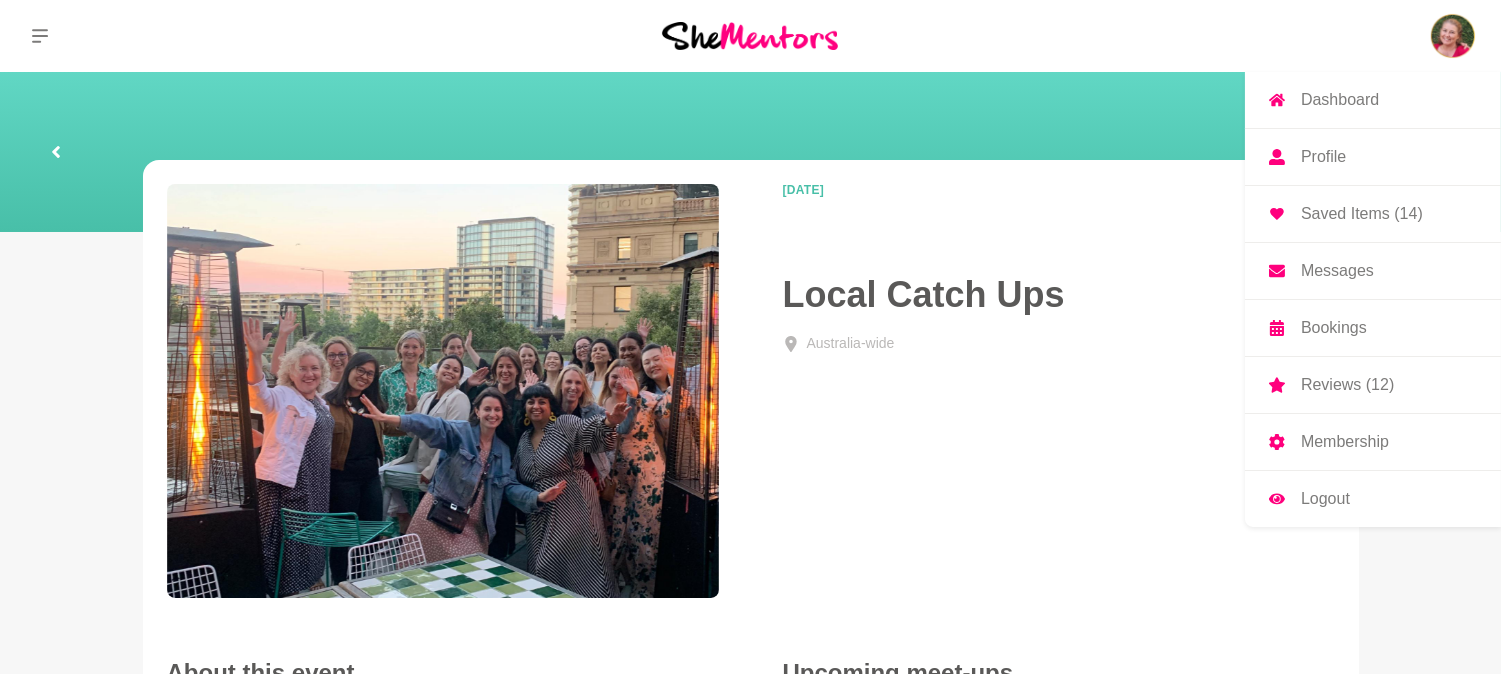 click on "Bookings" at bounding box center [1334, 328] 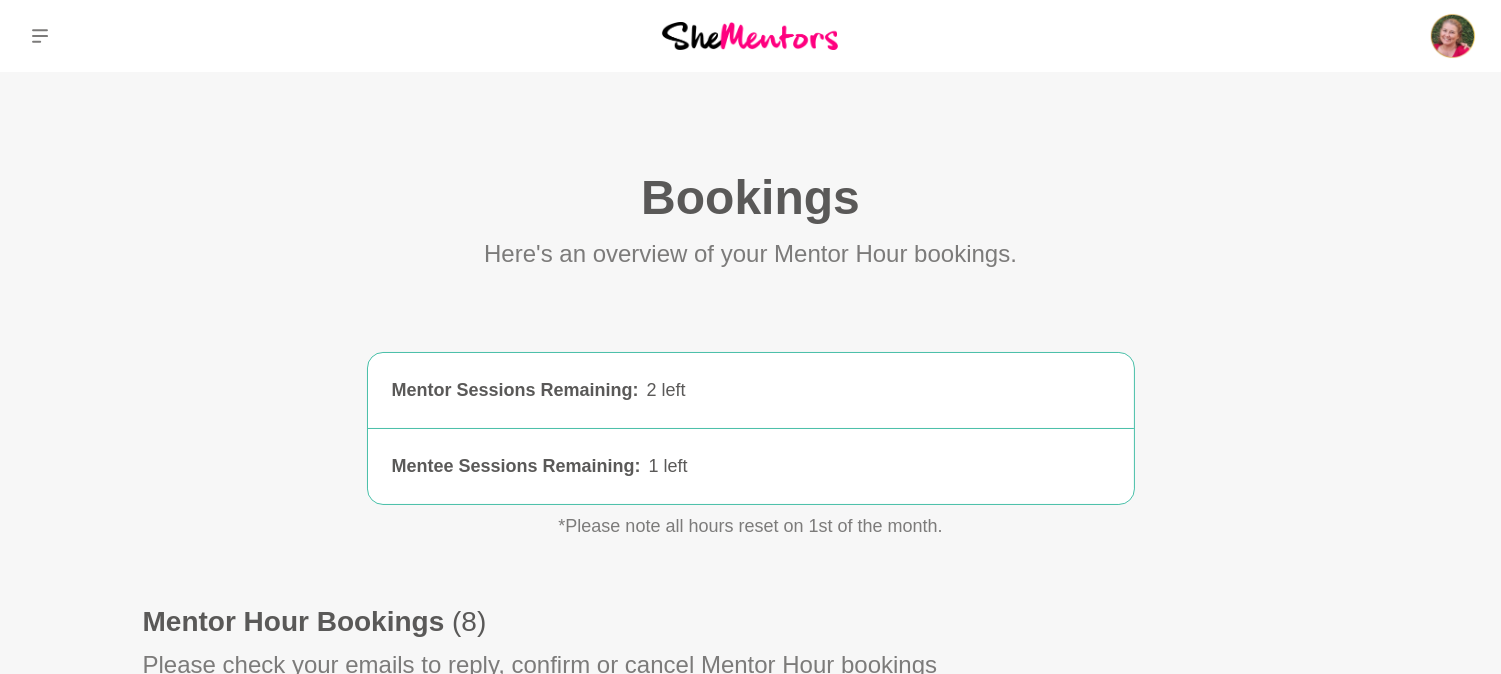 click on "Bookings   (0) Here's an overview of your Mentor Hour bookings. Mentor Sessions Remaining : 2 left 2 left Mentee Sessions Remaining : 1 left 1 left *Please note all hours reset on 1st of the month. Mentor Hour Bookings   (8) Please check your emails to reply, confirm or cancel Mentor Hour bookings [PERSON_NAME] Sent [PERSON_NAME] Sent [PERSON_NAME] Sent [PERSON_NAME] Sent [PERSON_NAME] Received [PERSON_NAME] Received [PERSON_NAME] Sent [PERSON_NAME] Sent No message selected" at bounding box center [751, 894] 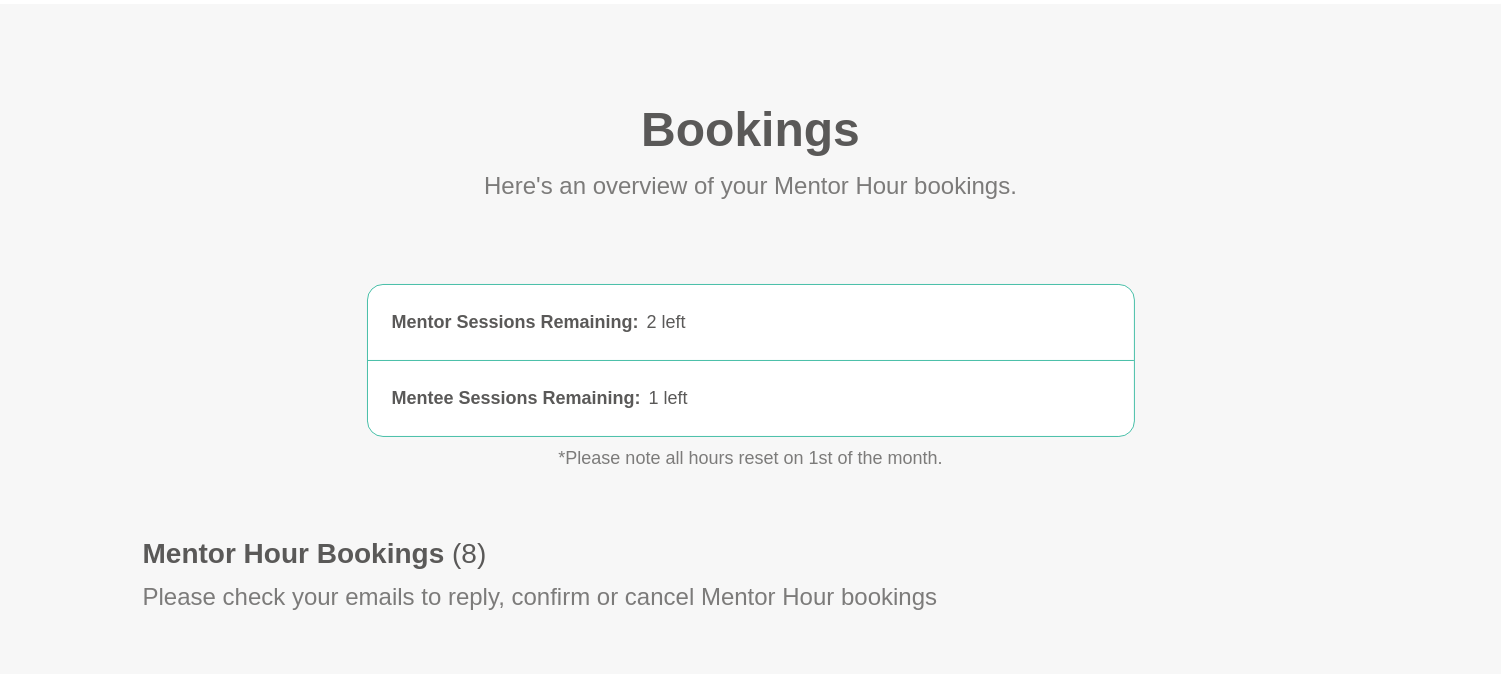 scroll, scrollTop: 0, scrollLeft: 0, axis: both 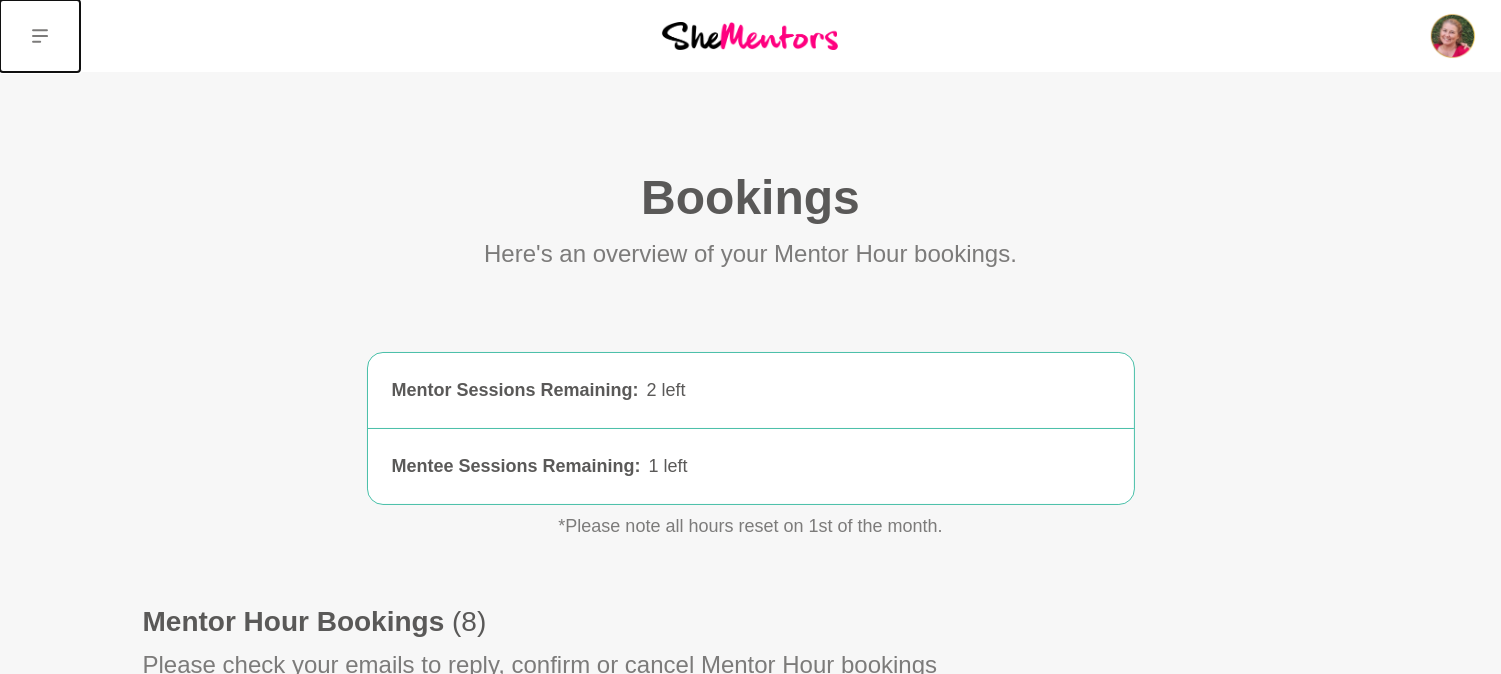 click 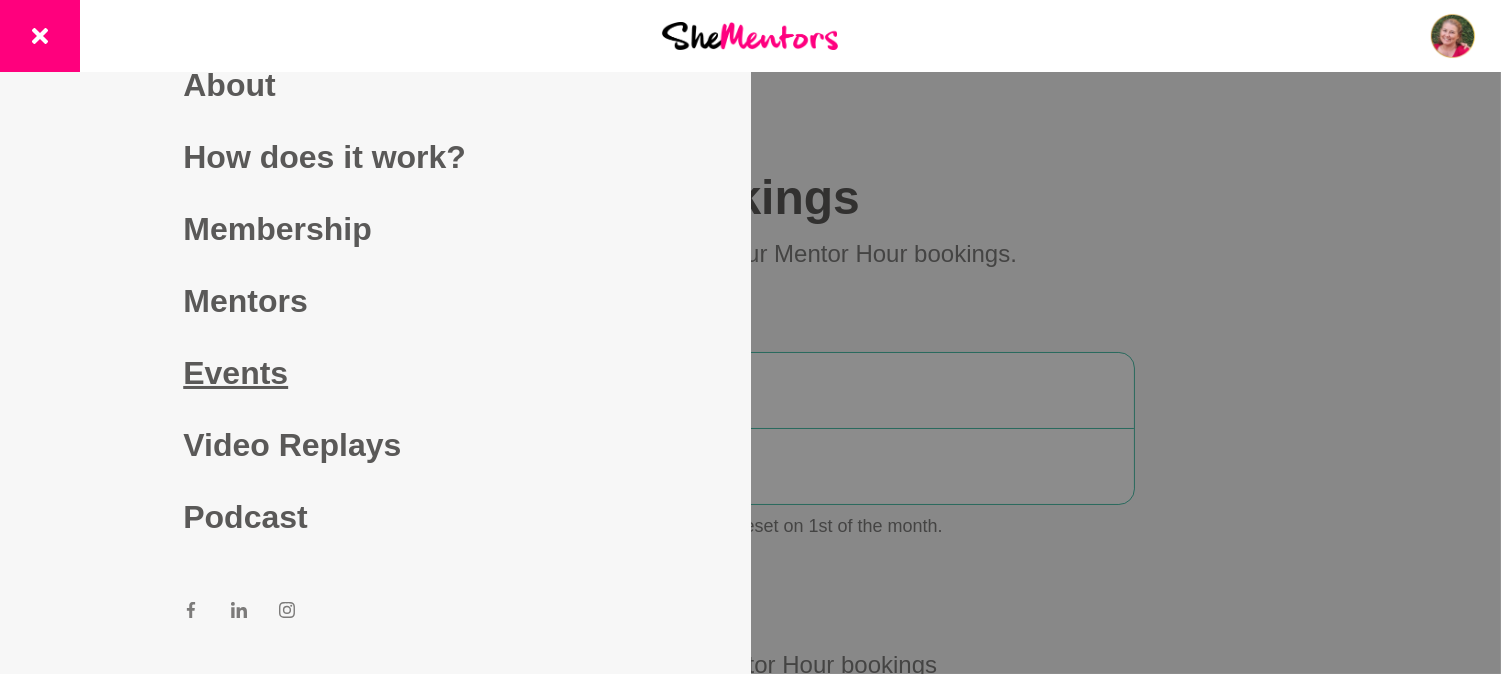 click on "Events" at bounding box center (375, 373) 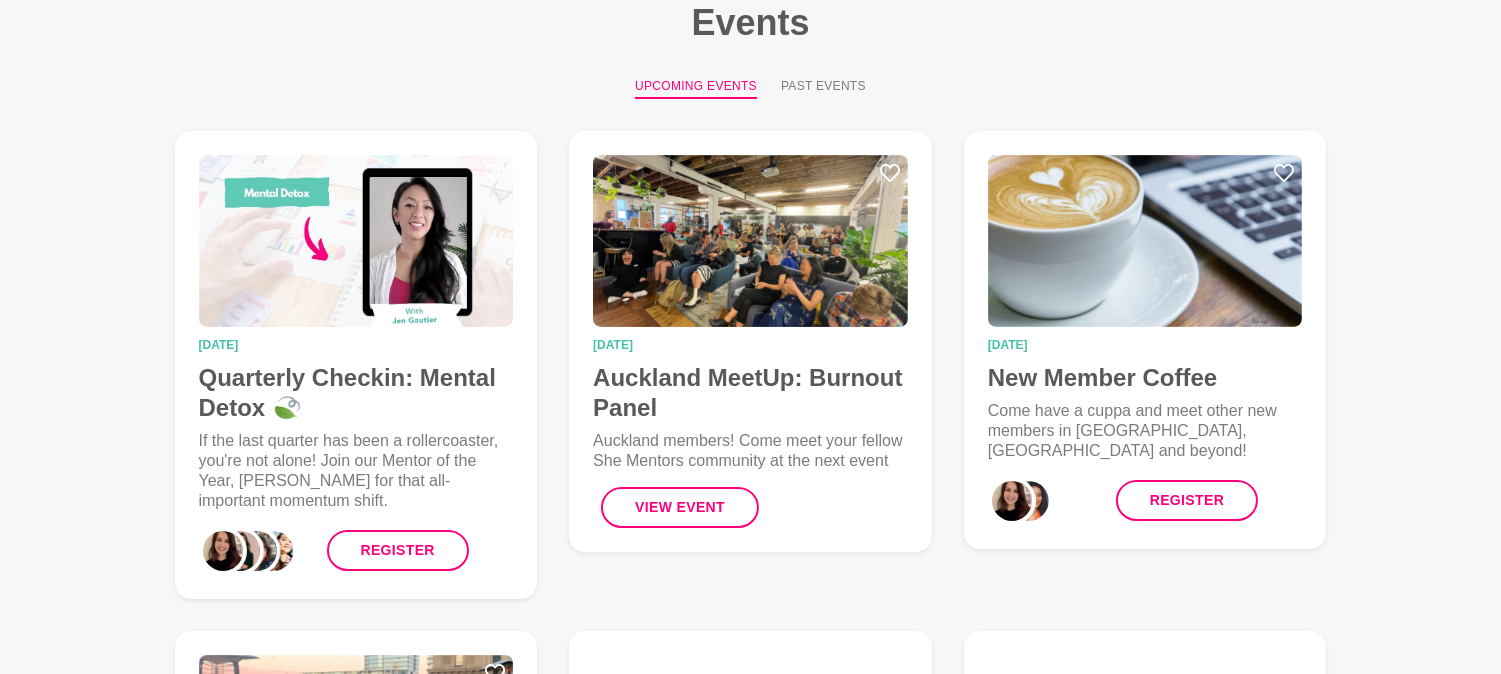 scroll, scrollTop: 143, scrollLeft: 0, axis: vertical 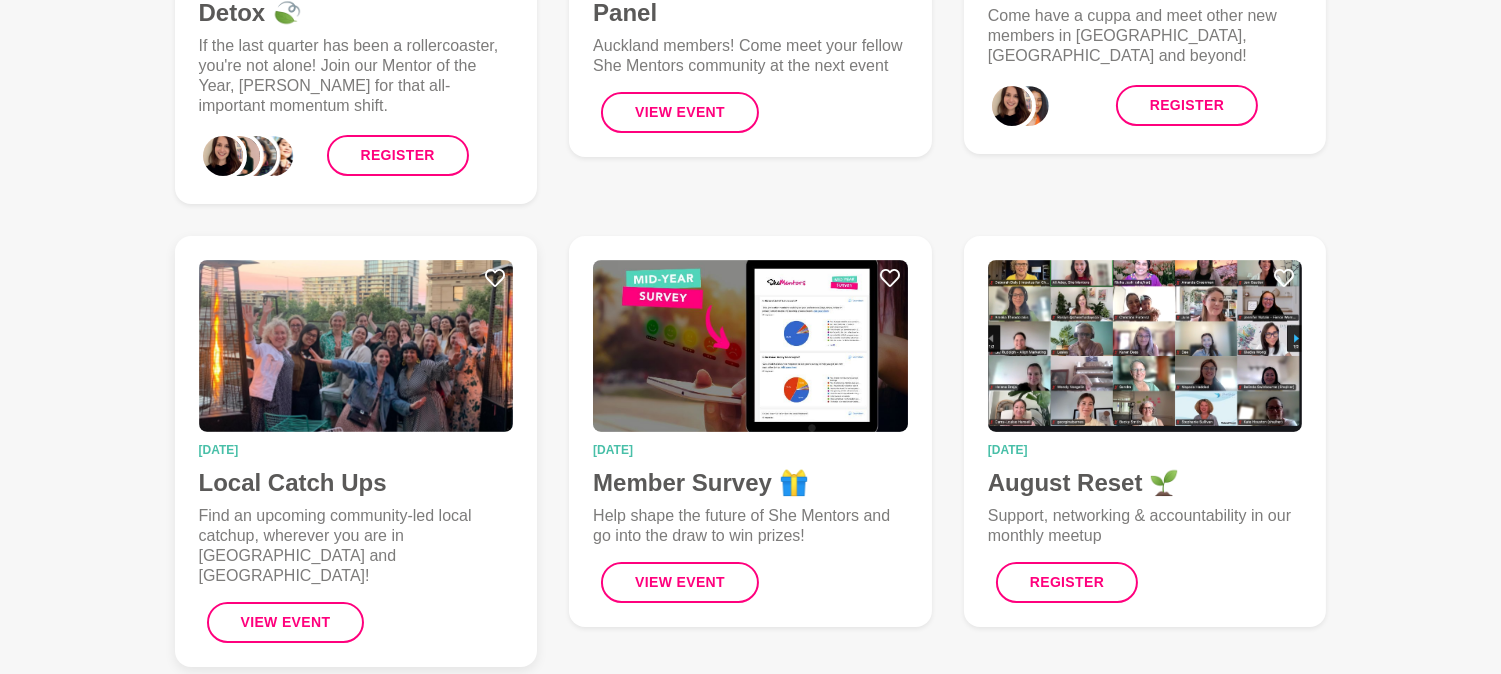 click at bounding box center [356, 346] 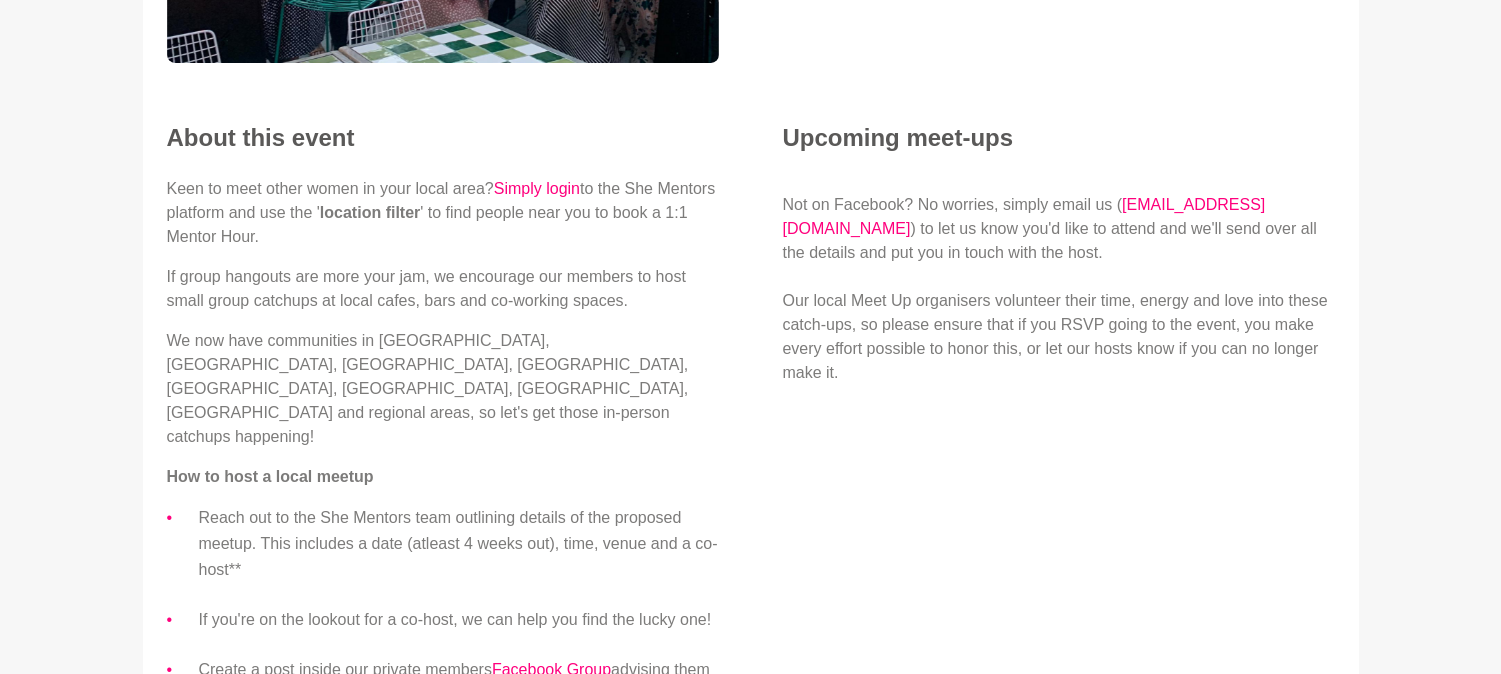 scroll, scrollTop: 0, scrollLeft: 0, axis: both 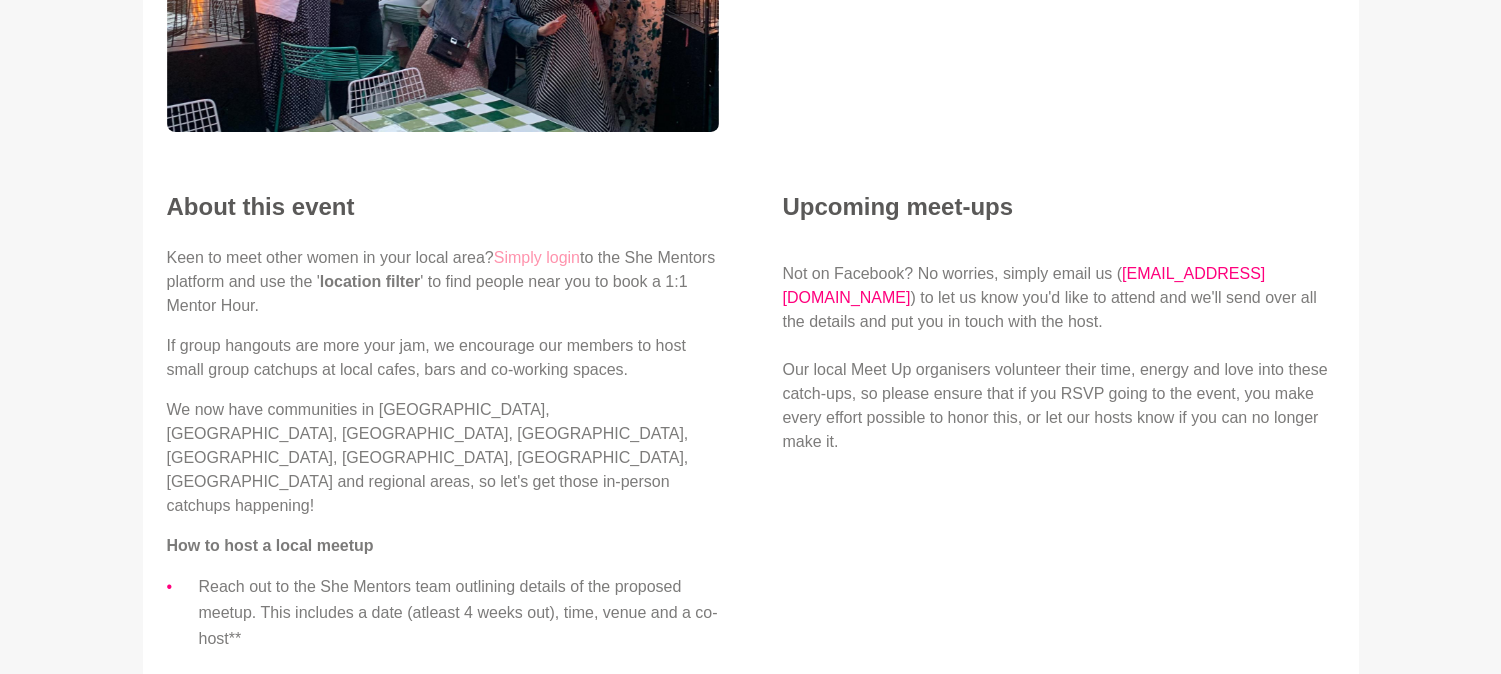click on "Simply login" at bounding box center (537, 257) 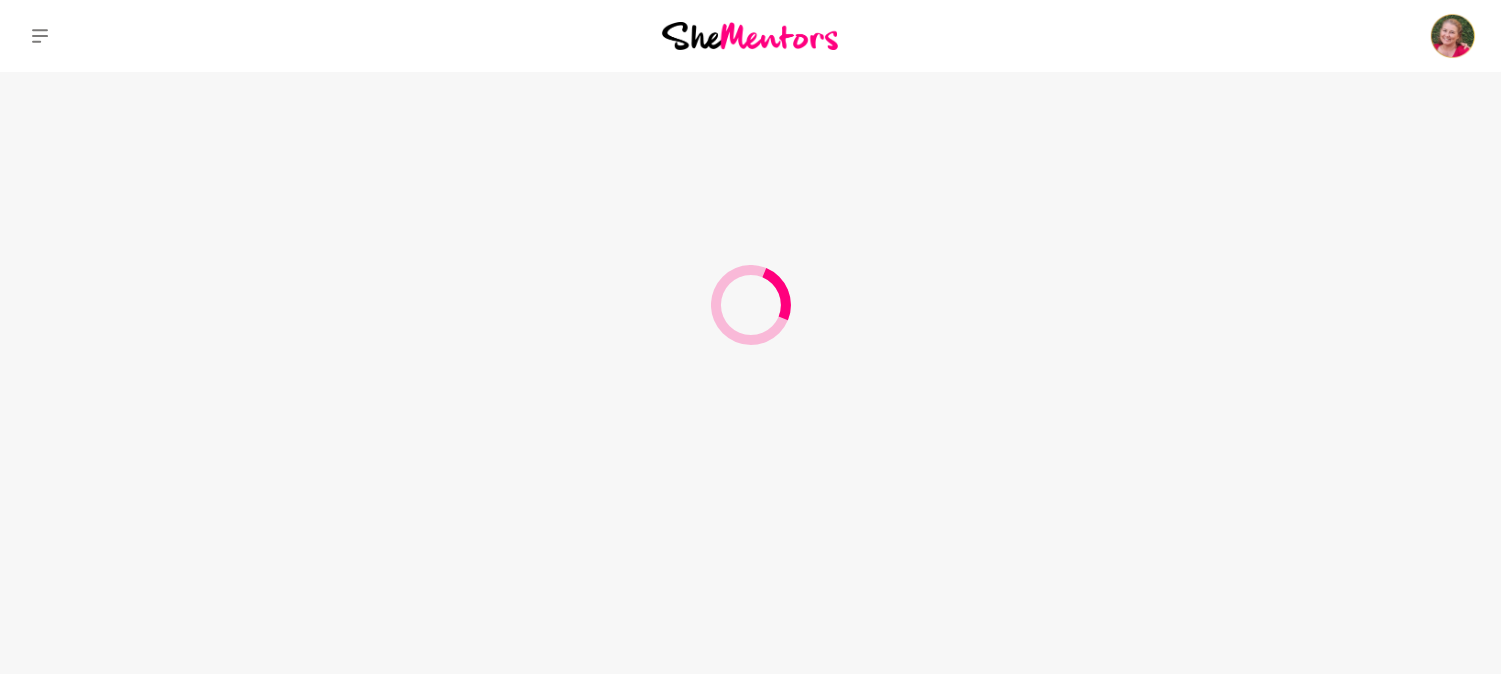 scroll, scrollTop: 0, scrollLeft: 0, axis: both 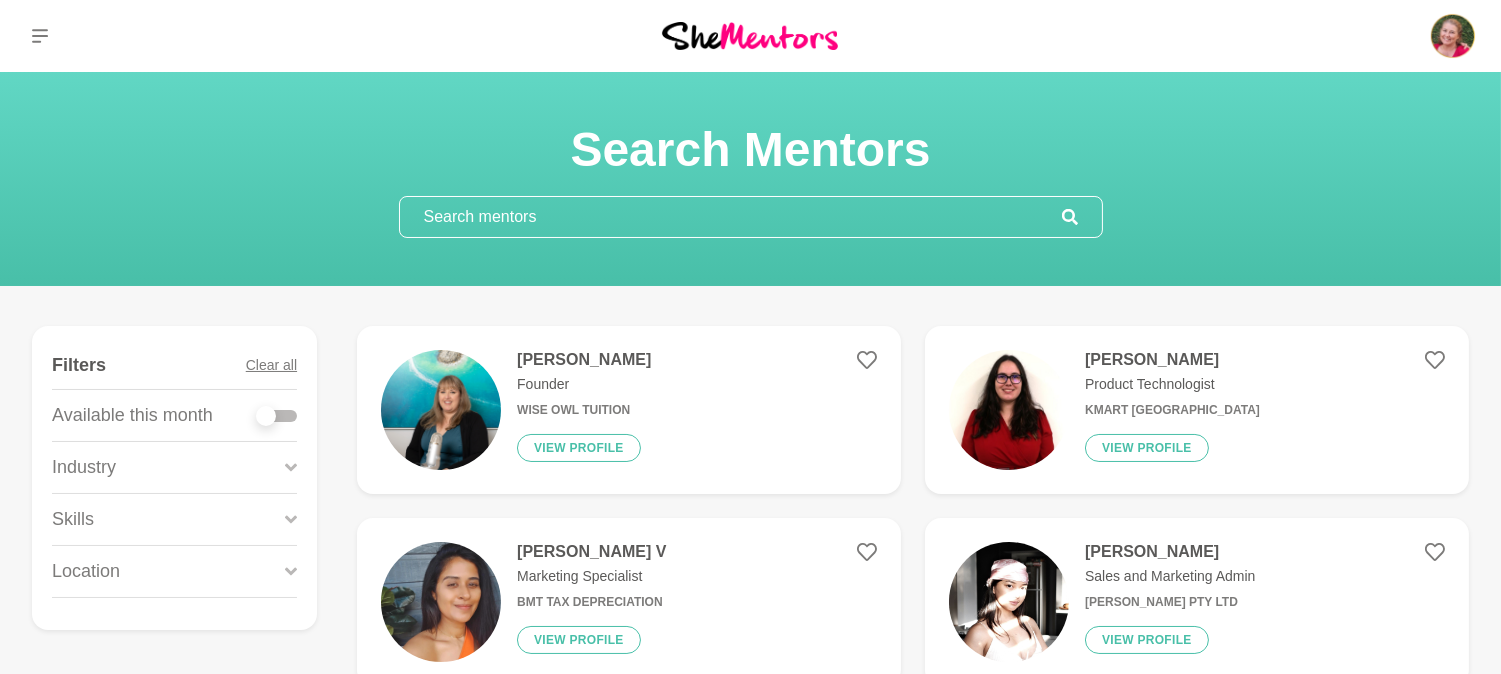 click on "Location" at bounding box center [174, 571] 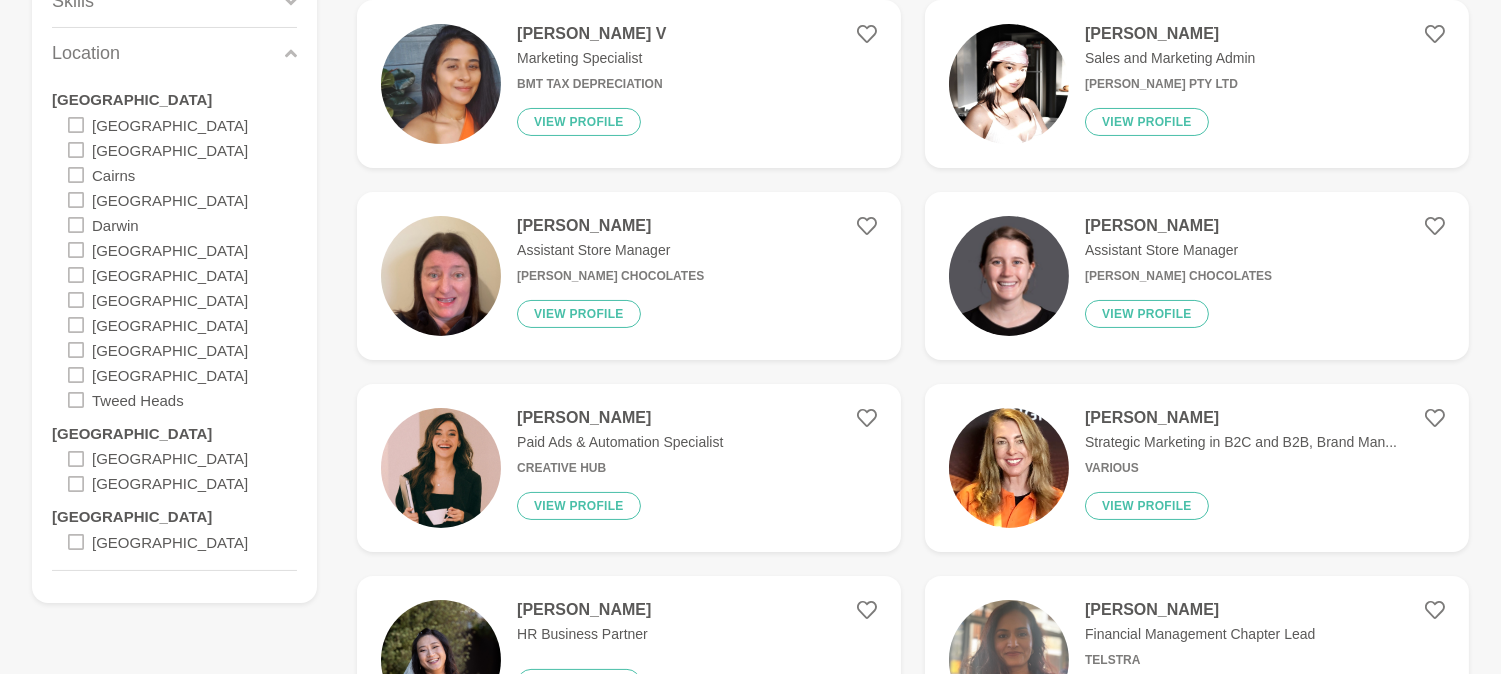 scroll, scrollTop: 535, scrollLeft: 0, axis: vertical 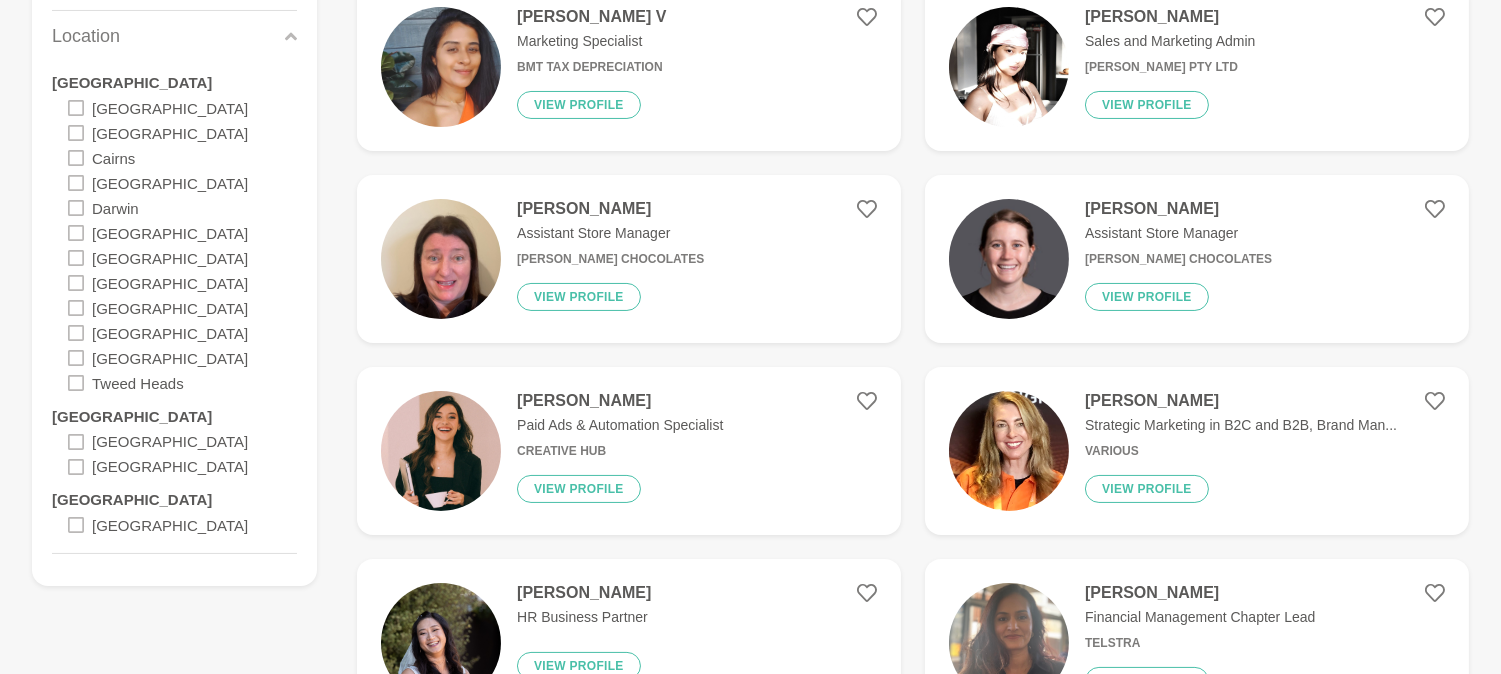 click 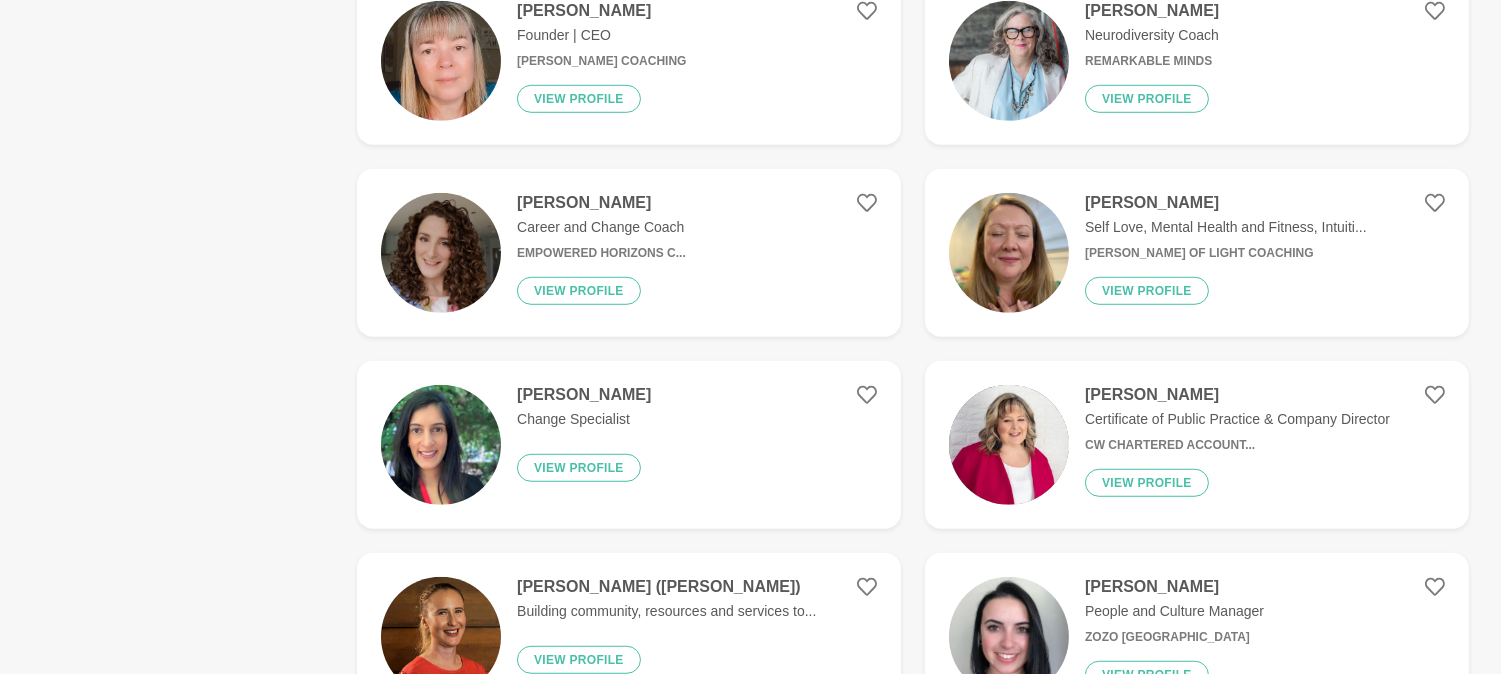 scroll, scrollTop: 0, scrollLeft: 0, axis: both 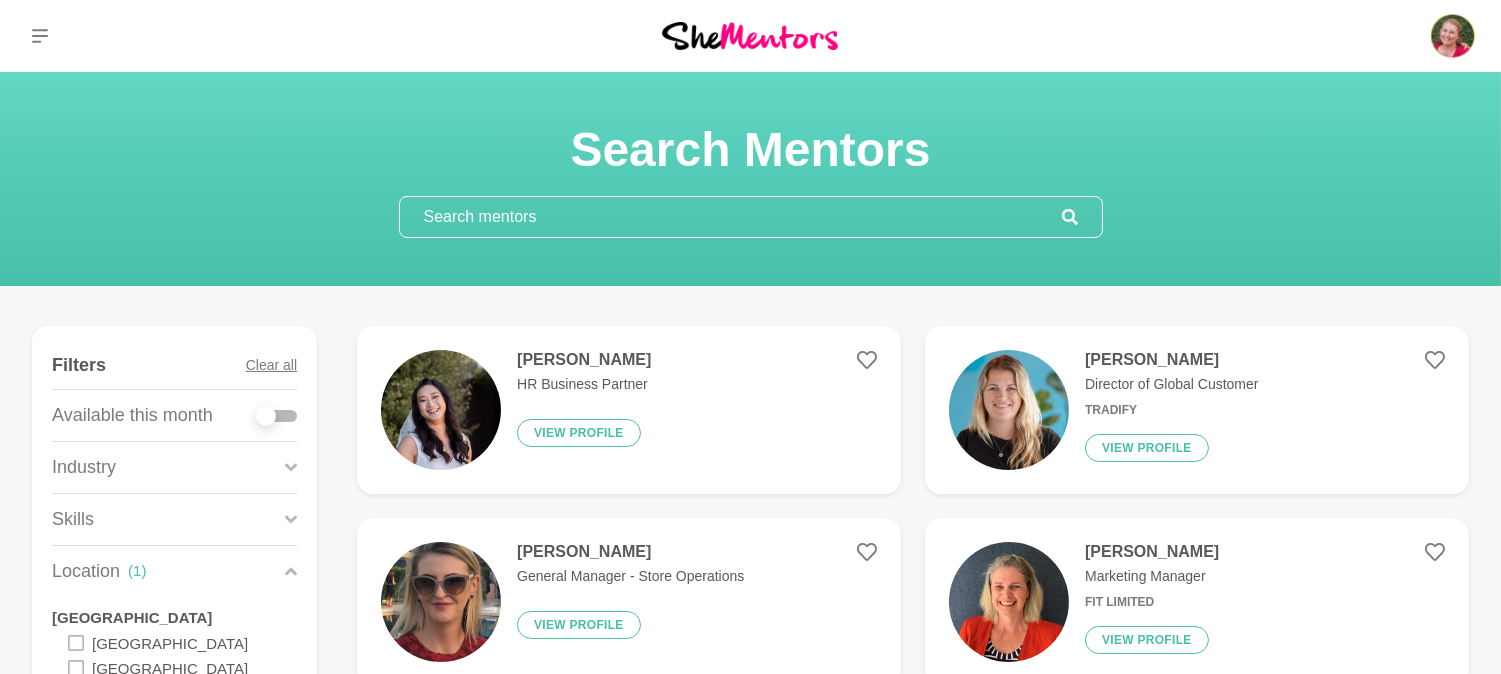 click at bounding box center [731, 217] 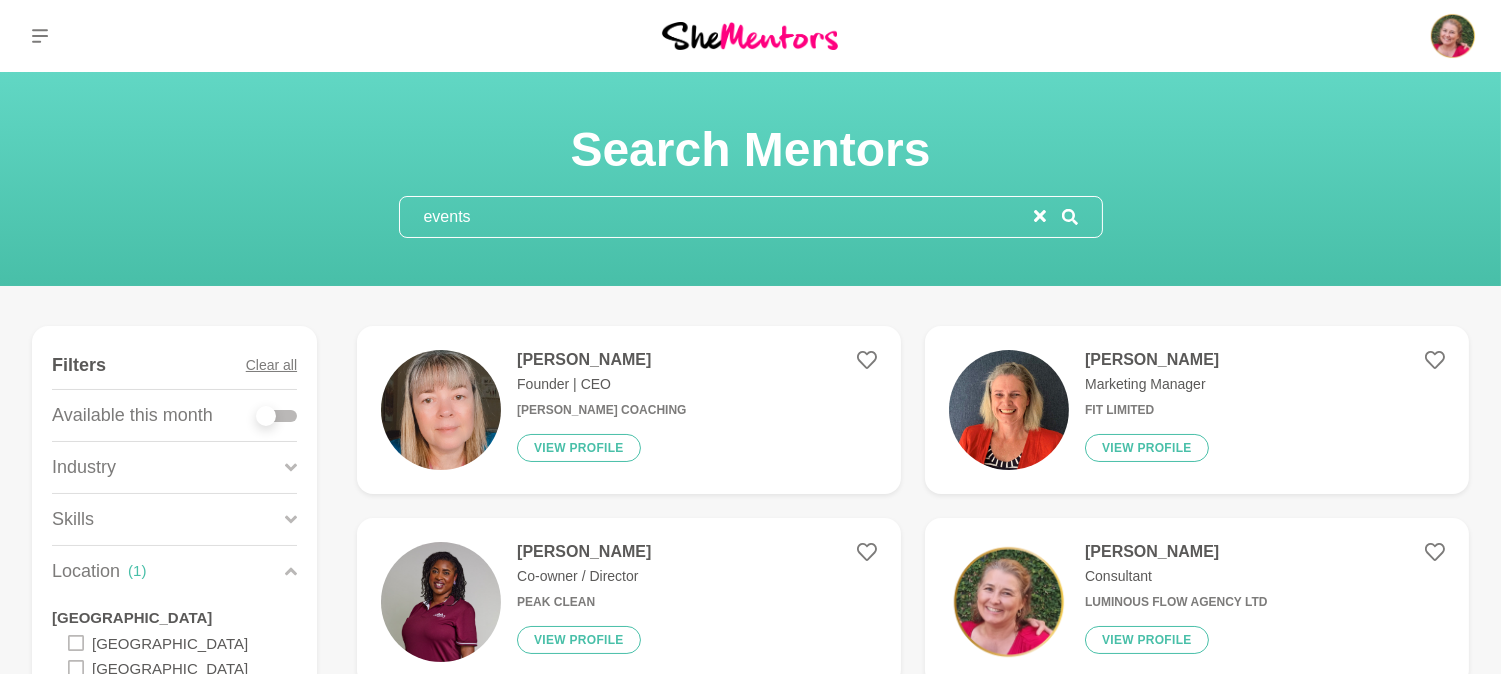 type on "events" 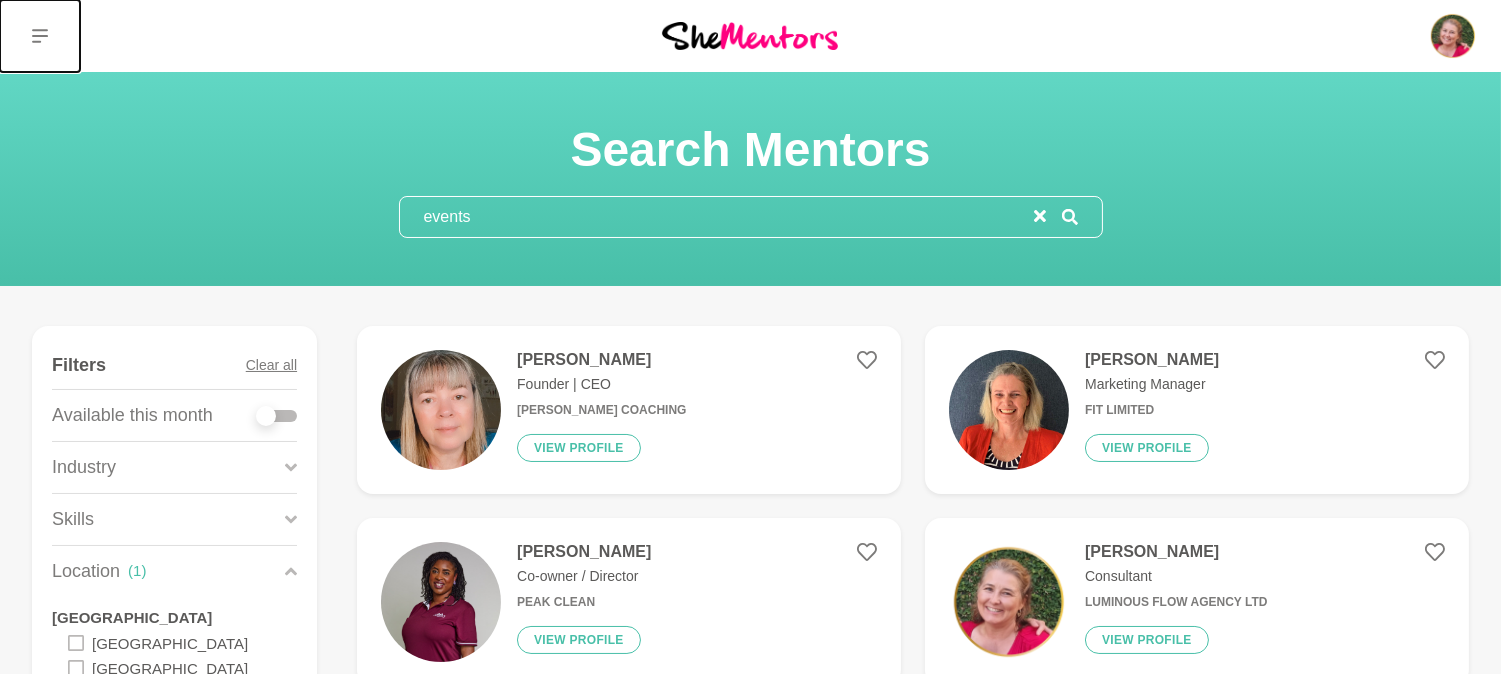 click at bounding box center [40, 36] 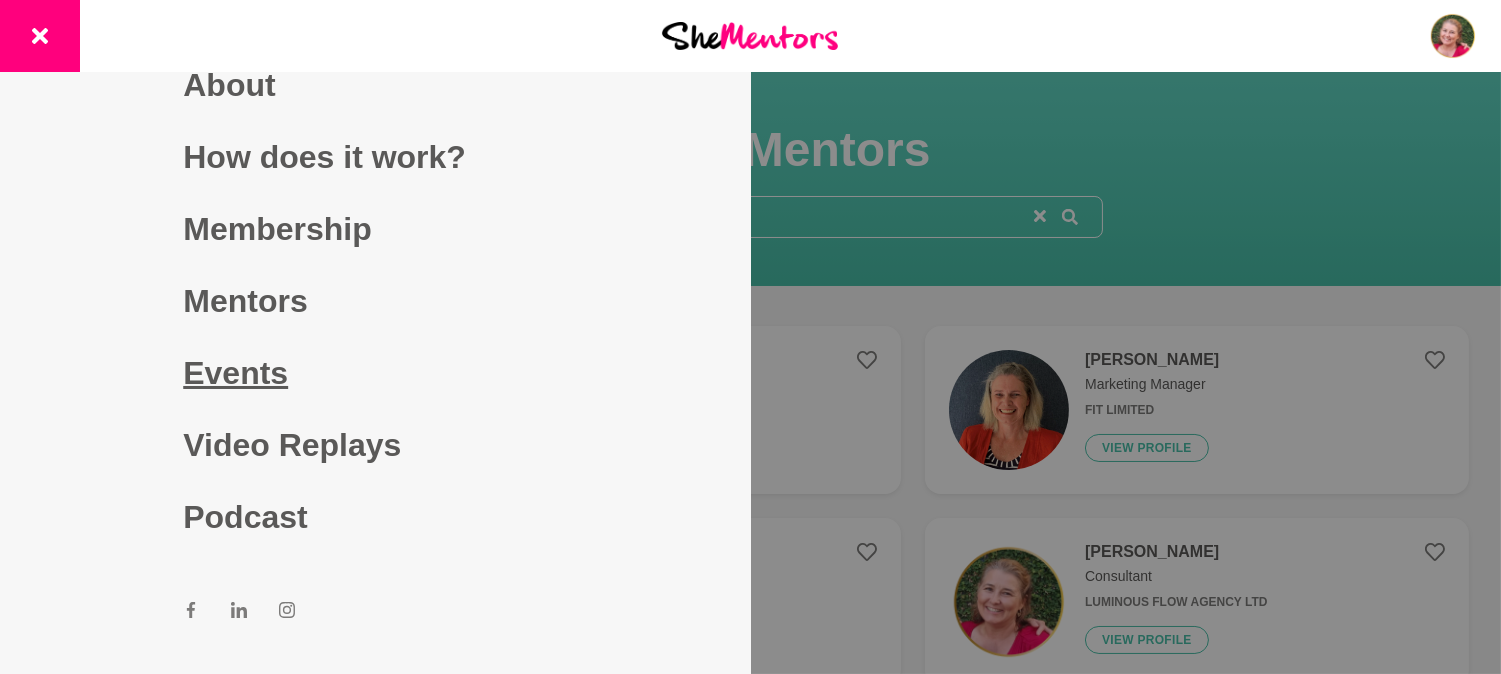 click on "Events" at bounding box center [375, 373] 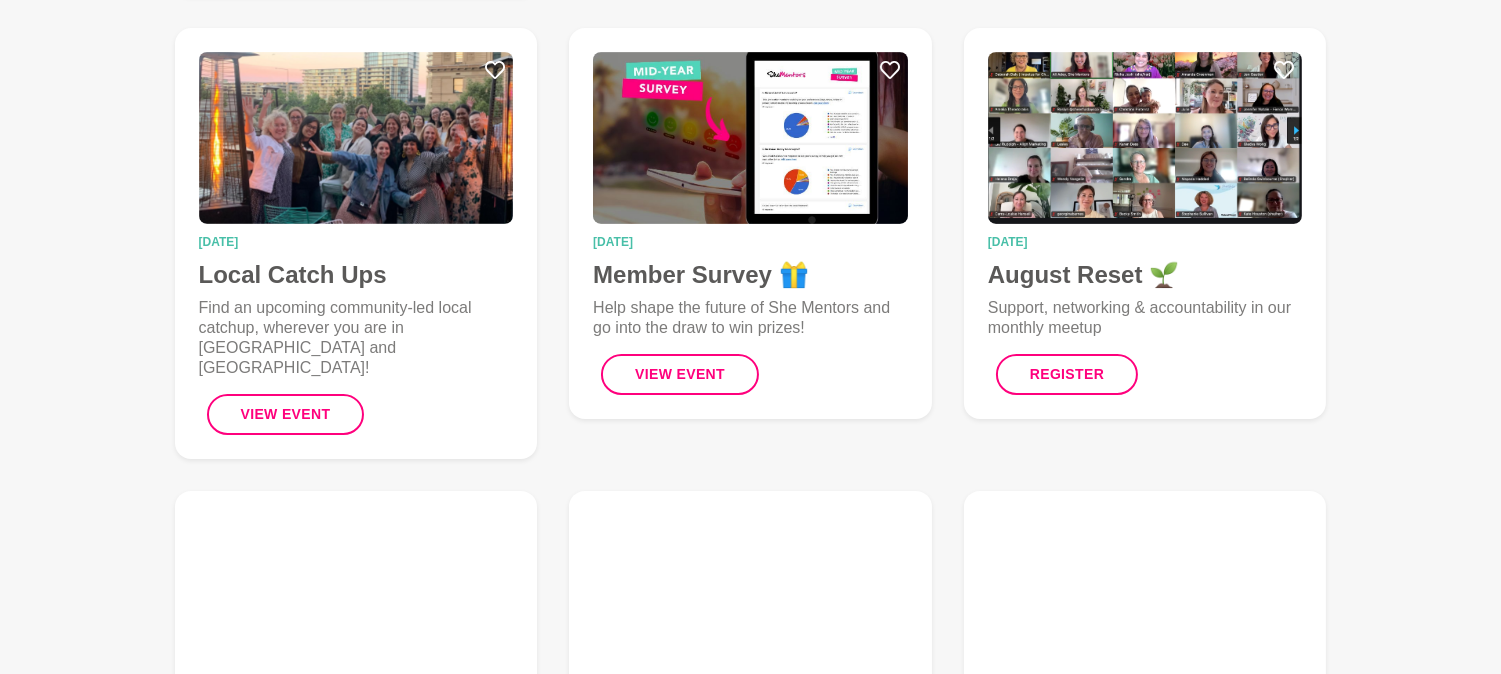 scroll, scrollTop: 750, scrollLeft: 0, axis: vertical 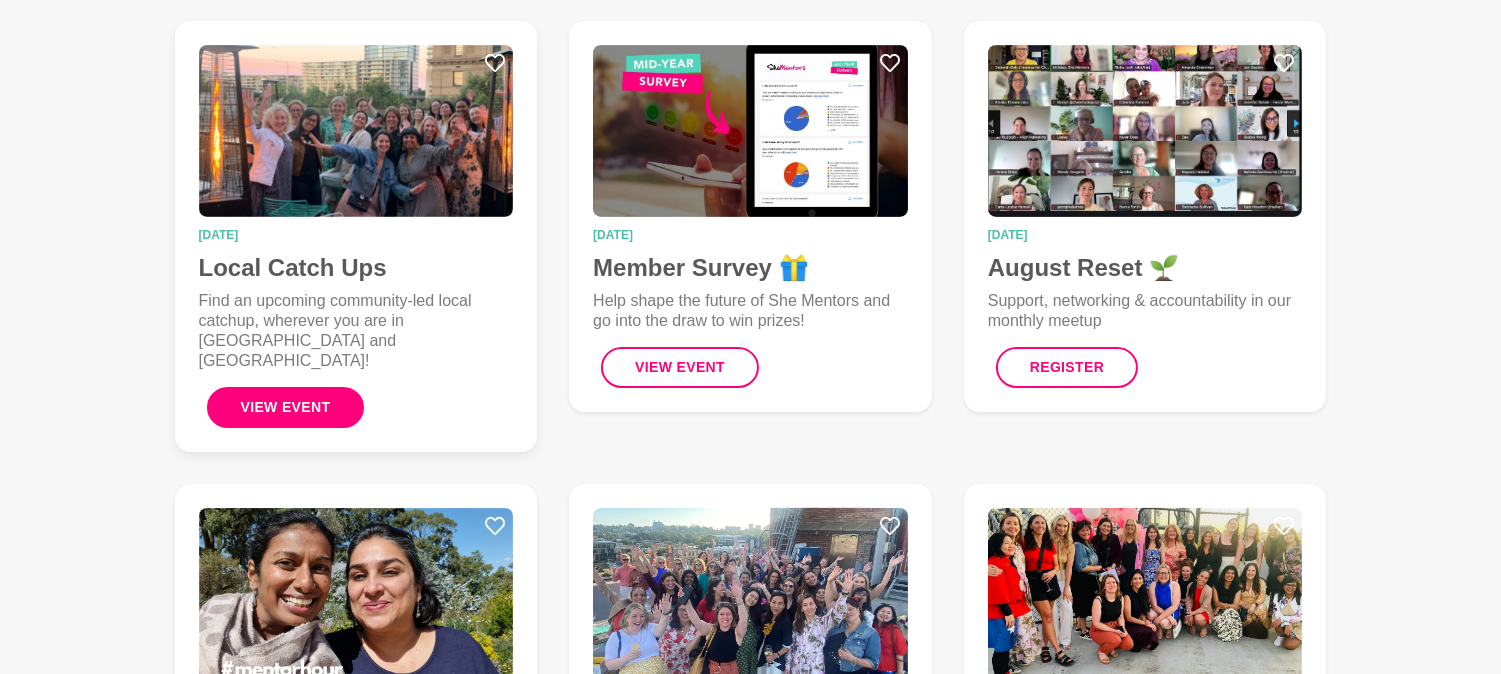 click on "View Event" at bounding box center (286, 407) 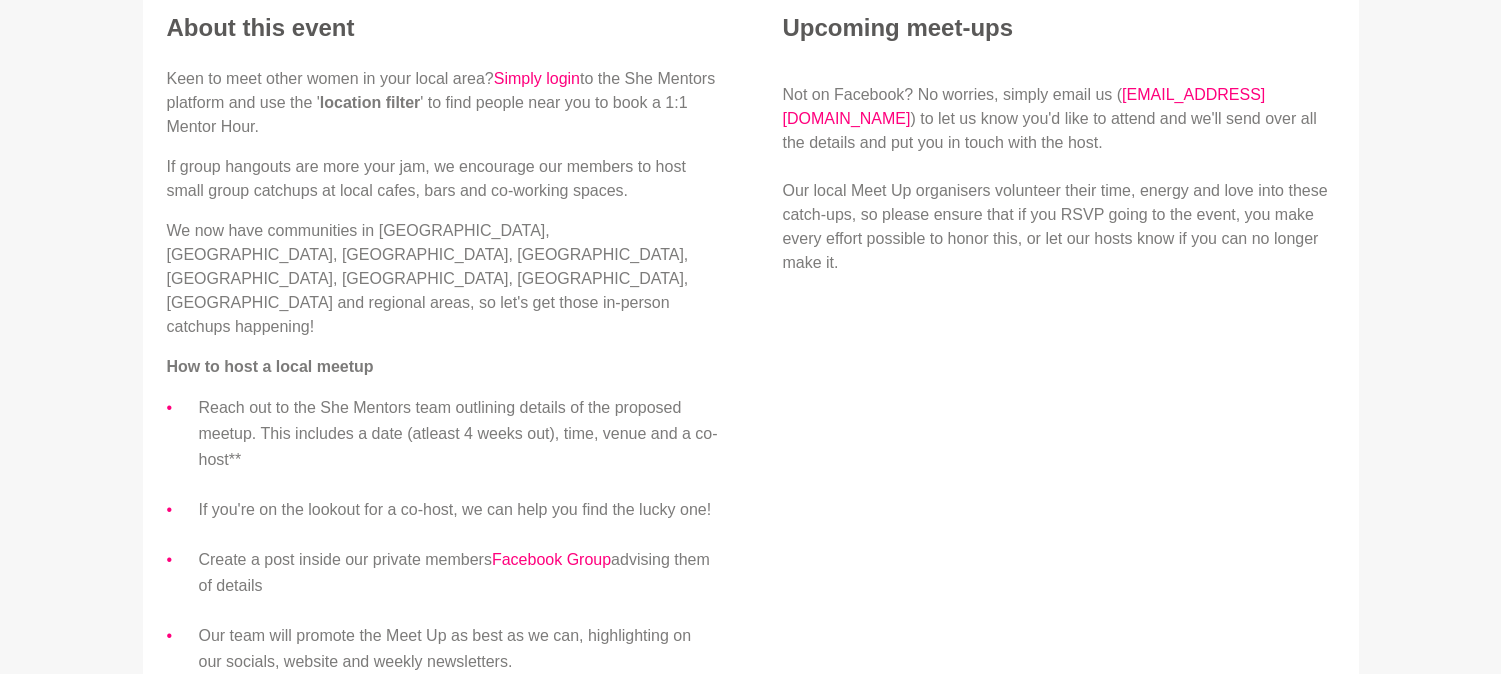 scroll, scrollTop: 703, scrollLeft: 0, axis: vertical 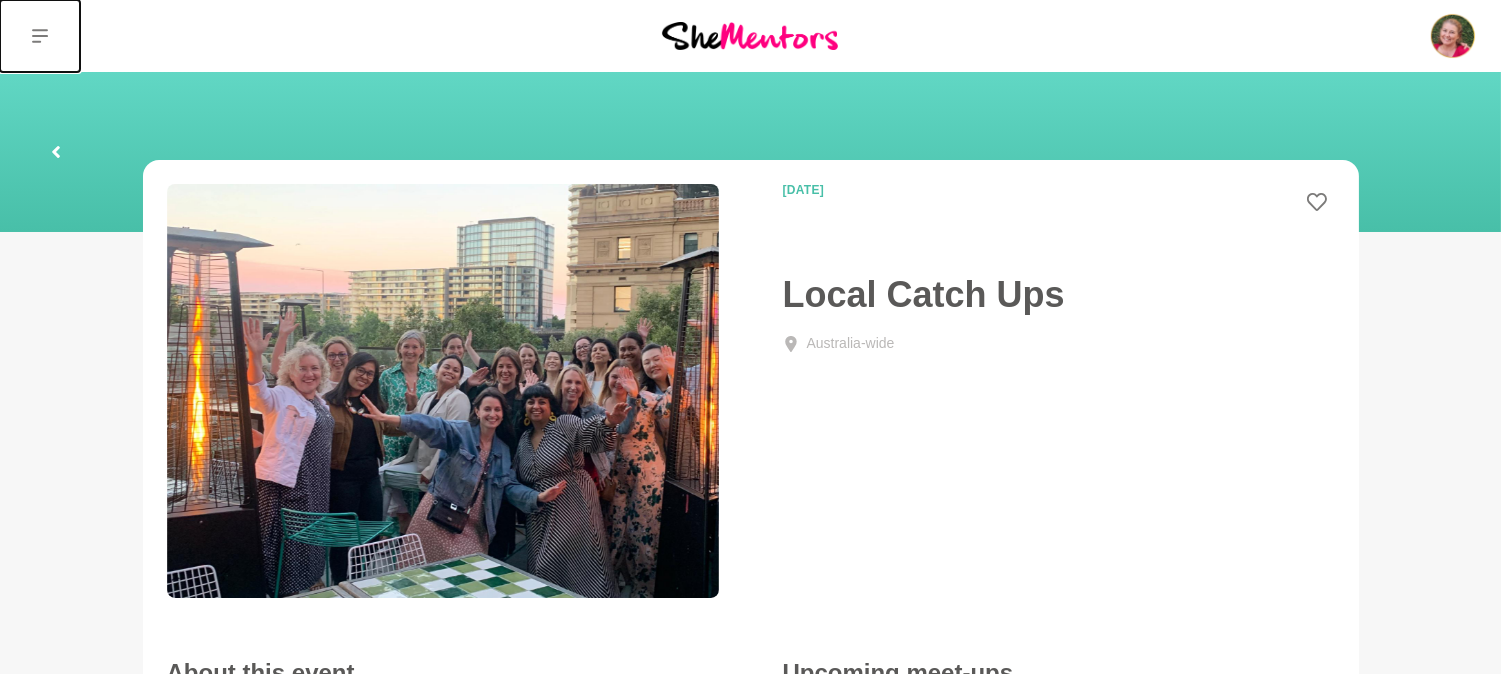 click at bounding box center (40, 36) 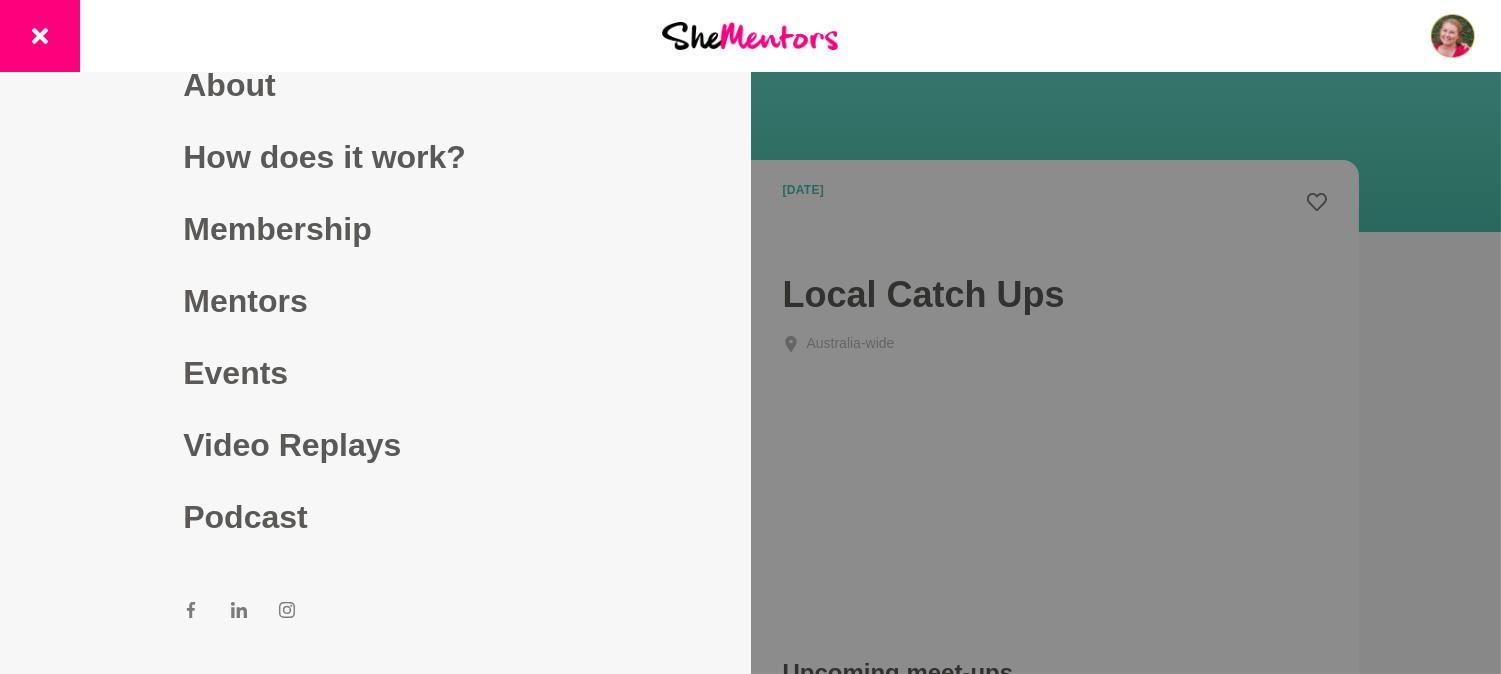 click at bounding box center (750, 337) 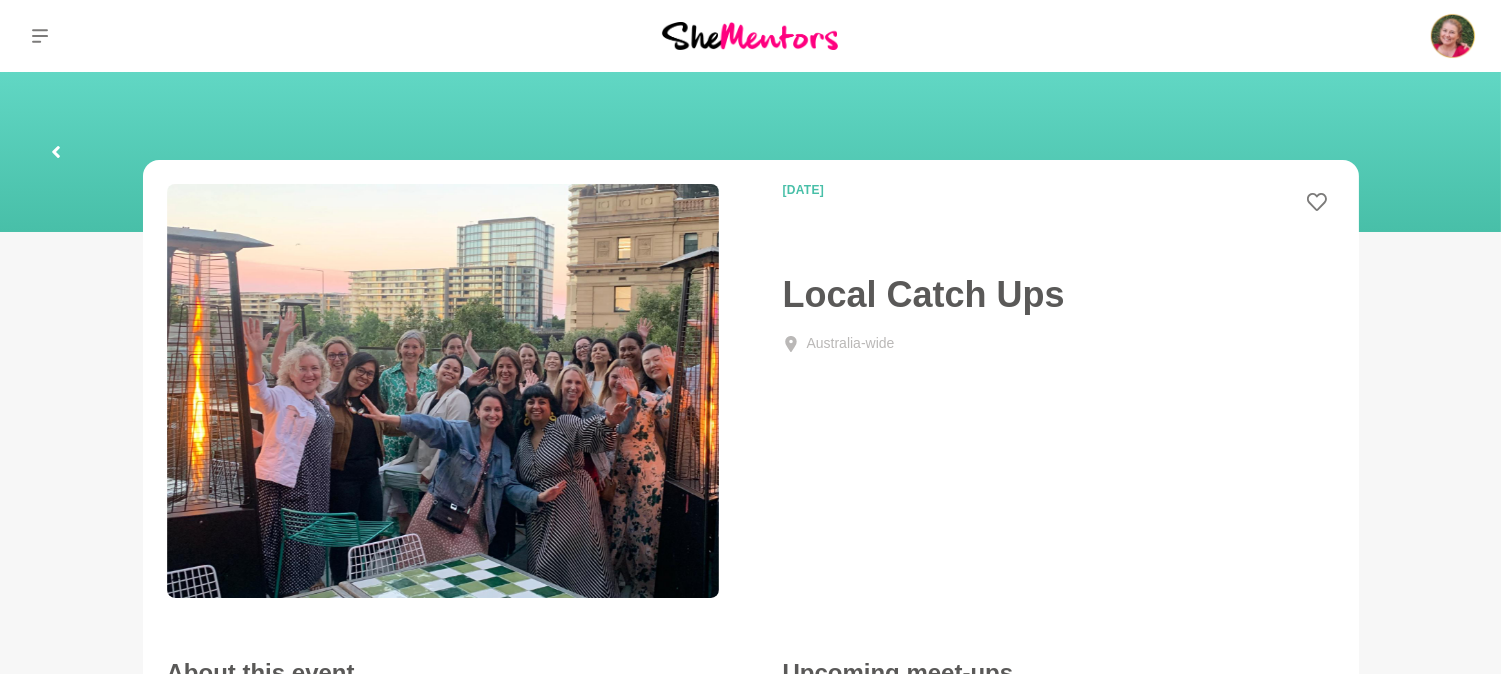 click at bounding box center [56, 152] 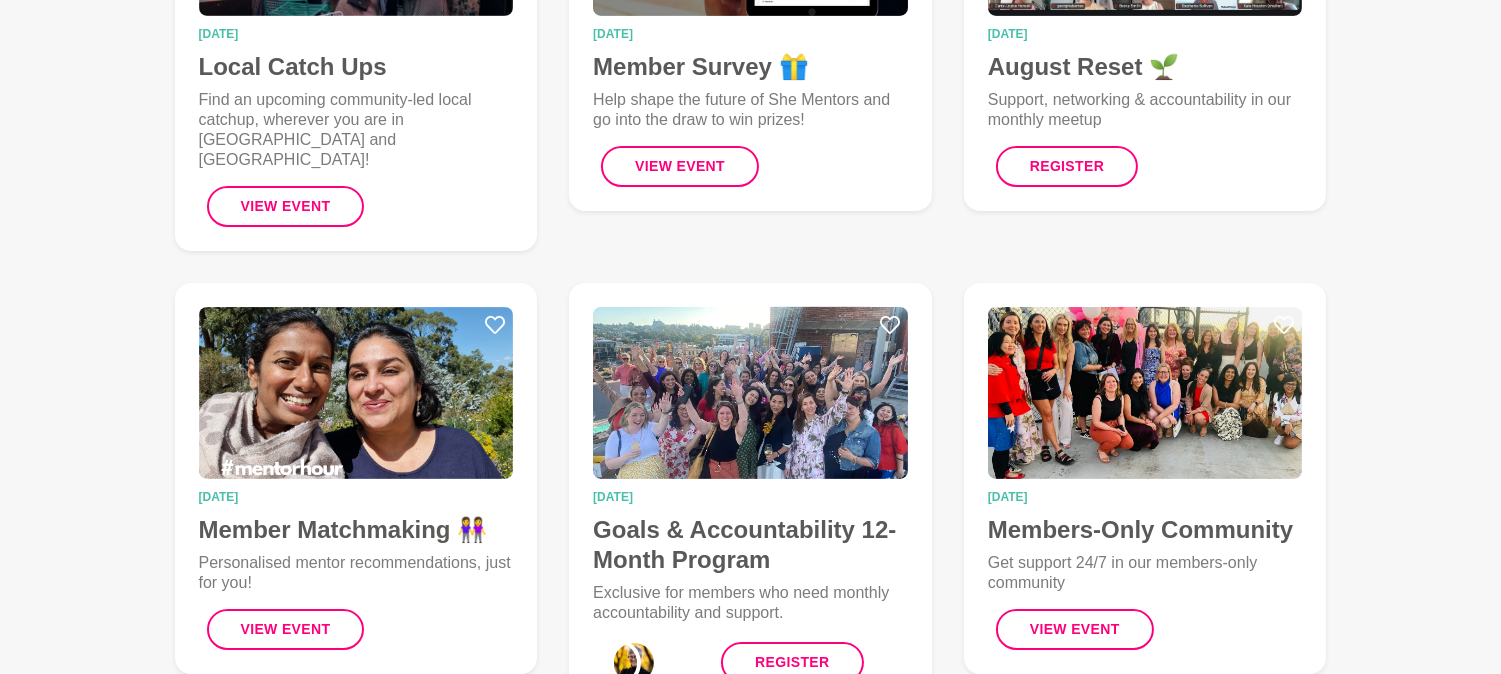 scroll, scrollTop: 1214, scrollLeft: 0, axis: vertical 